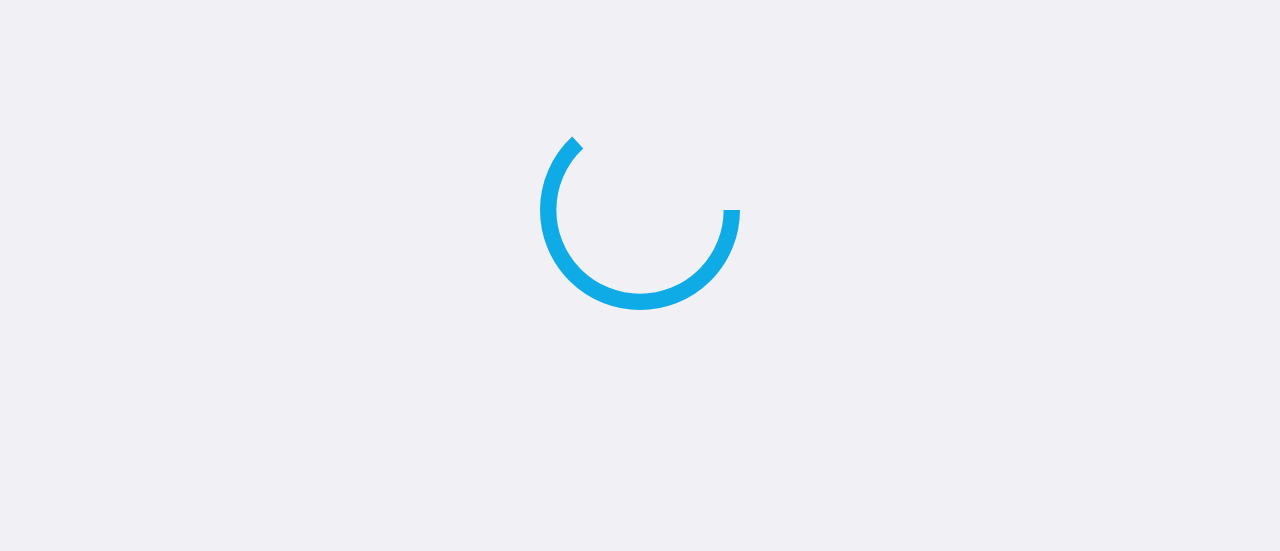 scroll, scrollTop: 0, scrollLeft: 0, axis: both 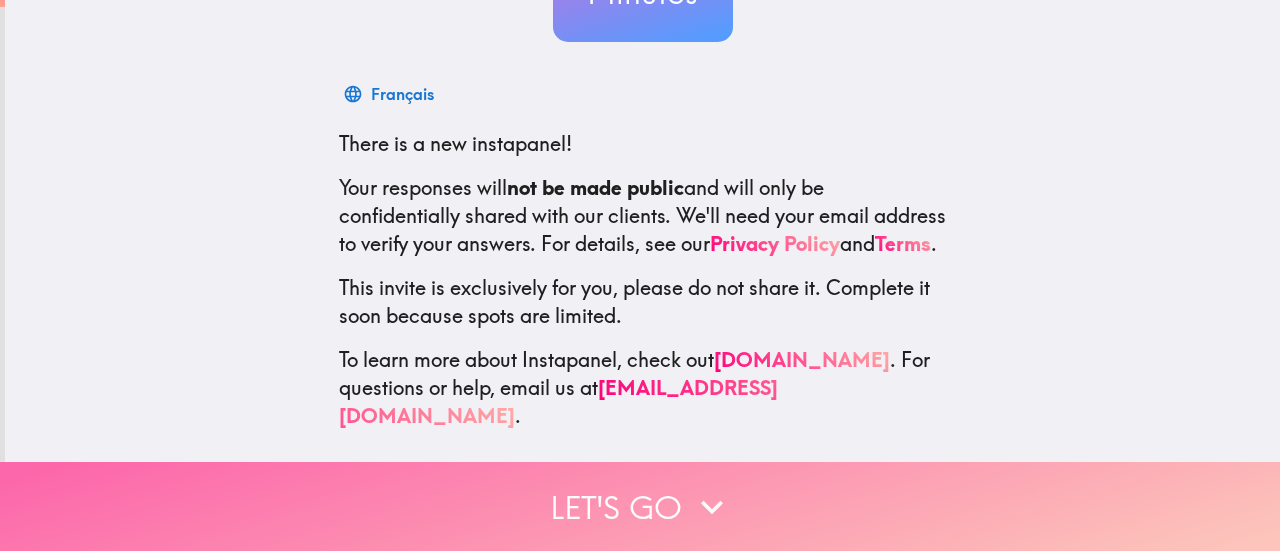 click on "Let's go" at bounding box center (640, 506) 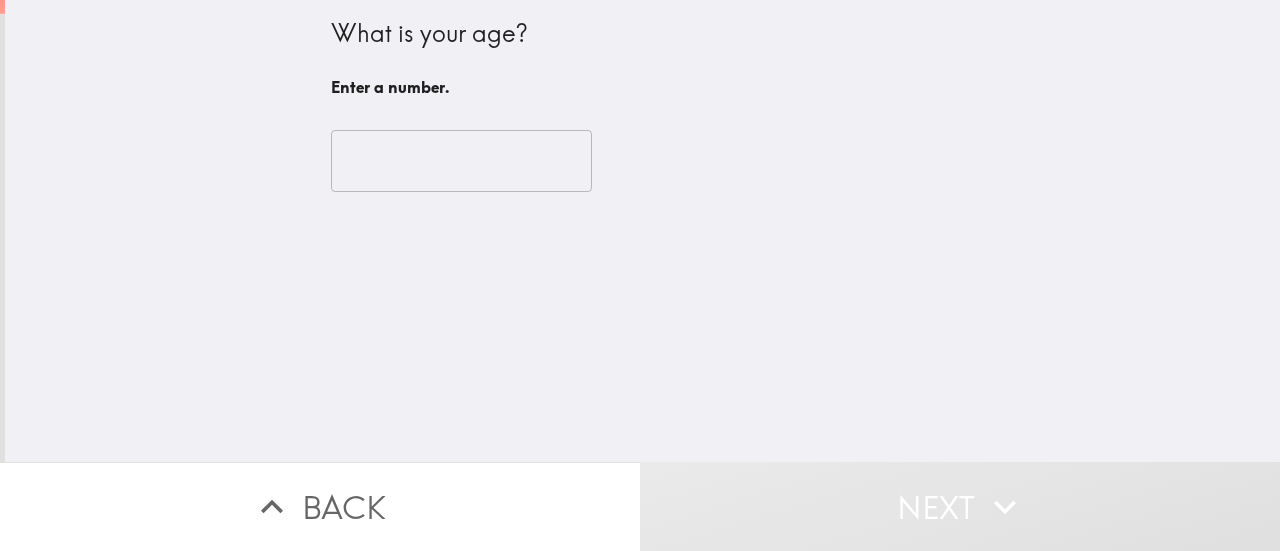scroll, scrollTop: 0, scrollLeft: 0, axis: both 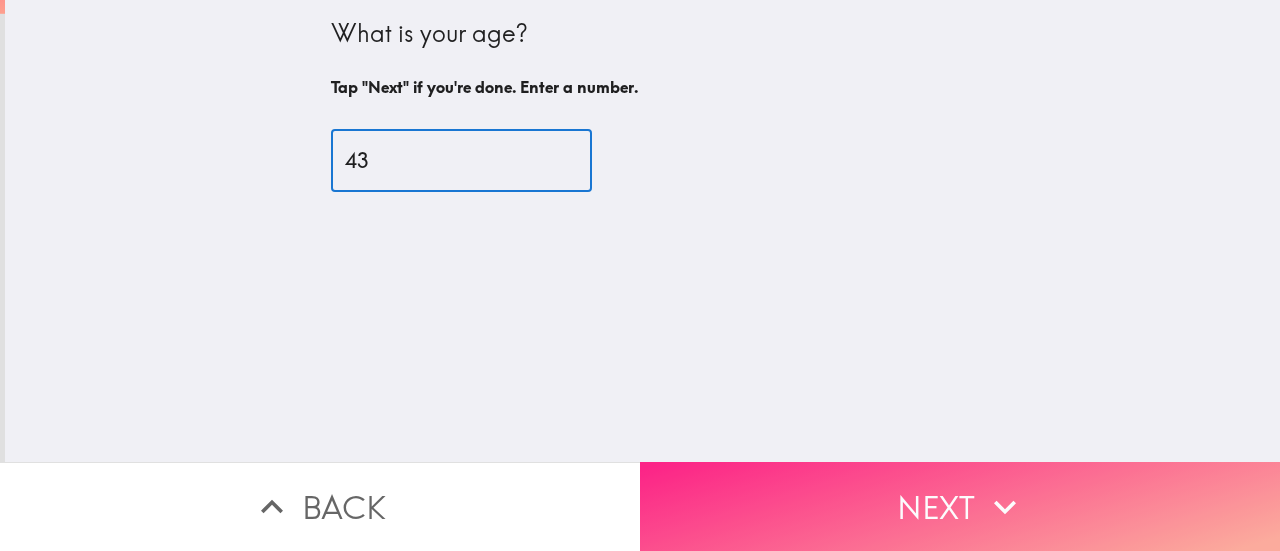 type on "43" 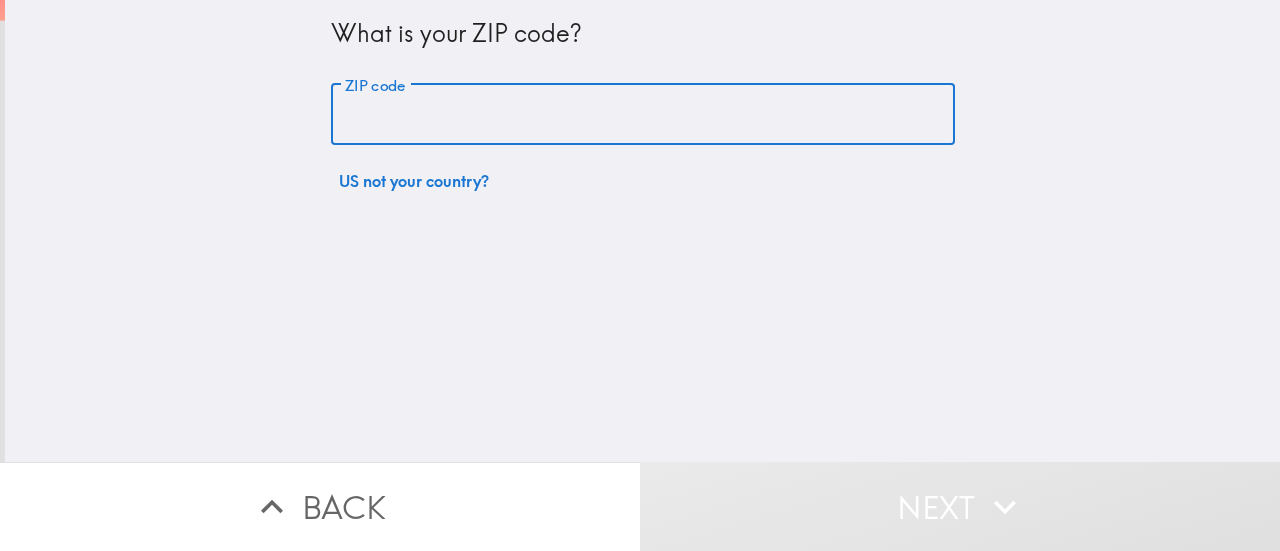 click on "ZIP code" at bounding box center (643, 115) 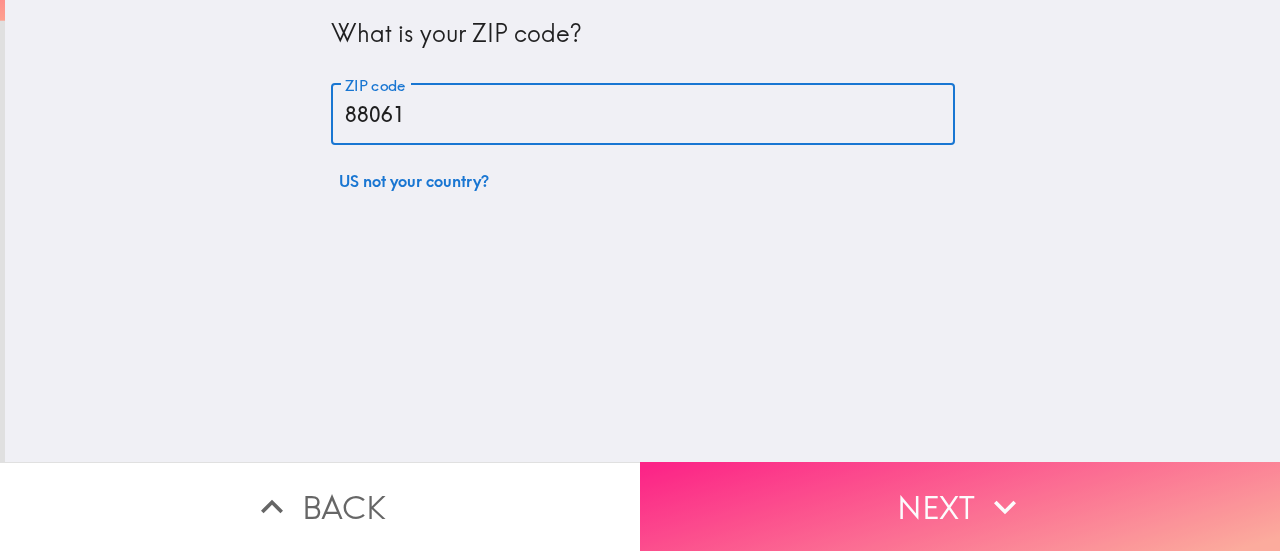 type on "88061" 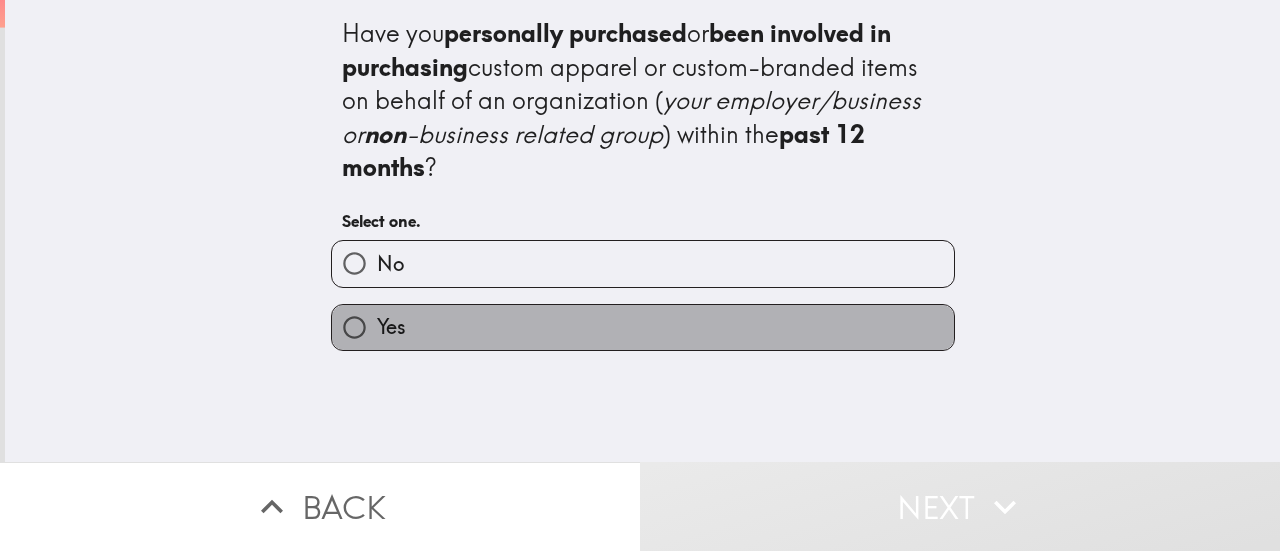 click on "Yes" at bounding box center [643, 327] 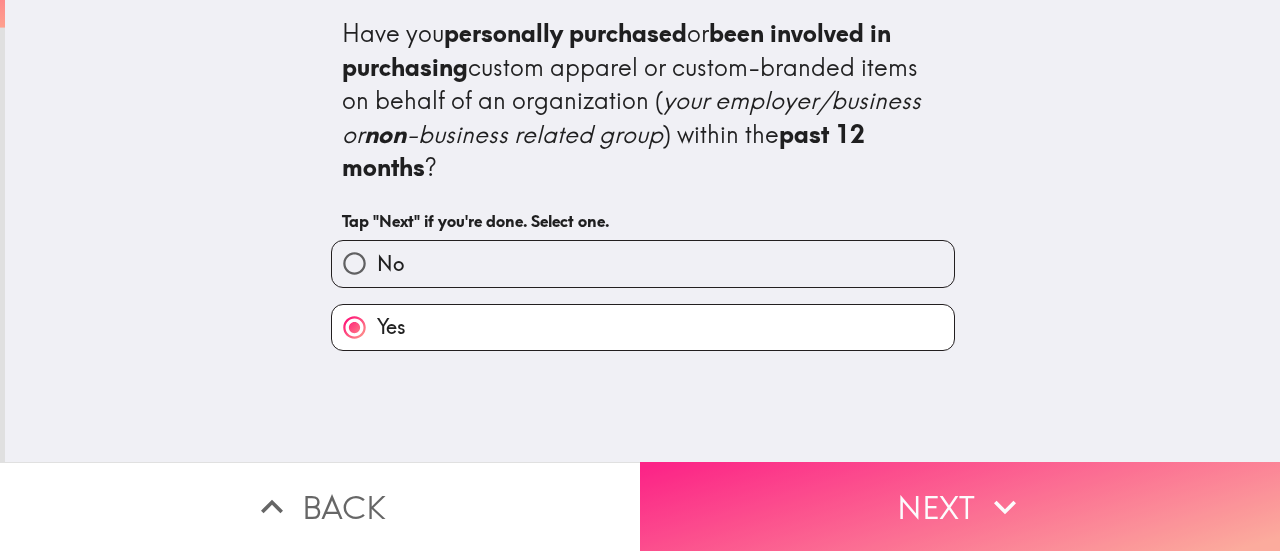click on "Next" at bounding box center [960, 506] 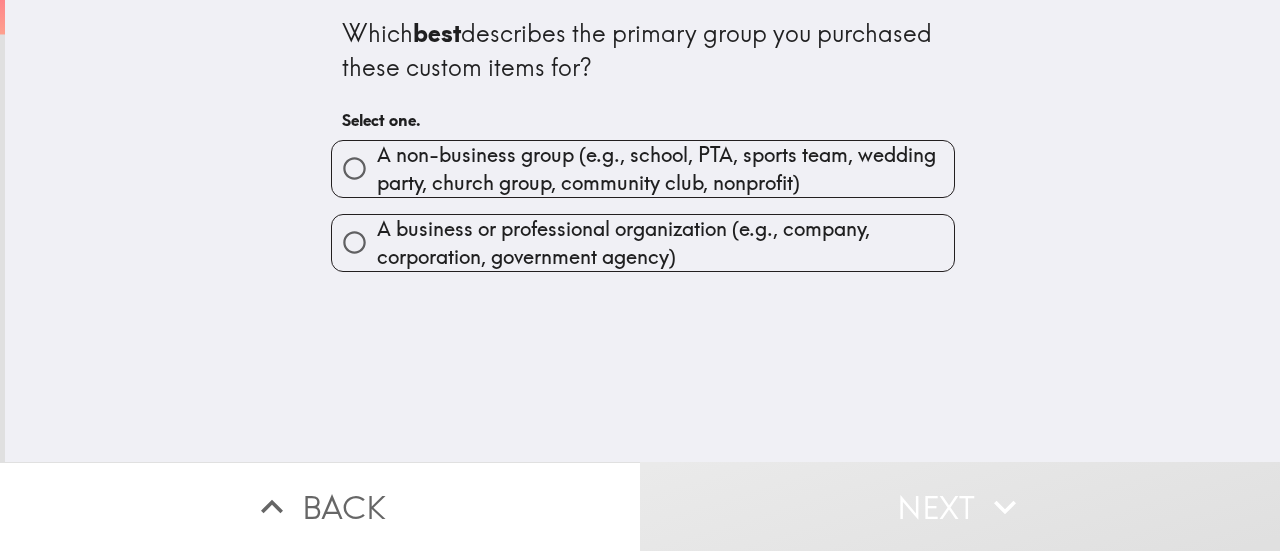 click on "A non-business group (e.g., school, PTA, sports team, wedding party, church group, community club, nonprofit)" at bounding box center (665, 169) 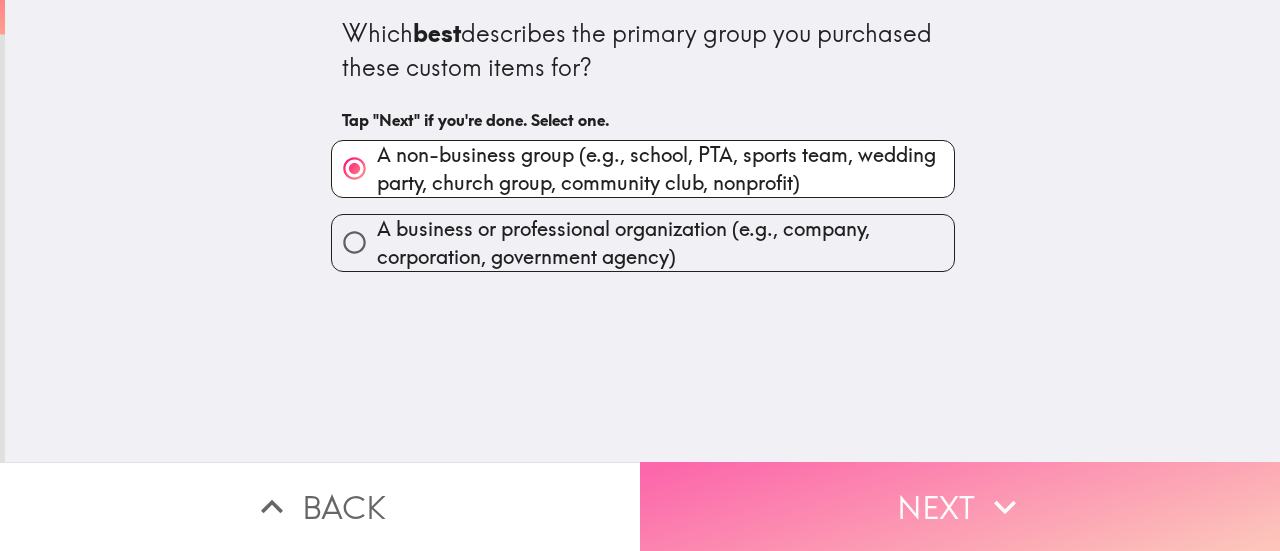 click on "Next" at bounding box center [960, 506] 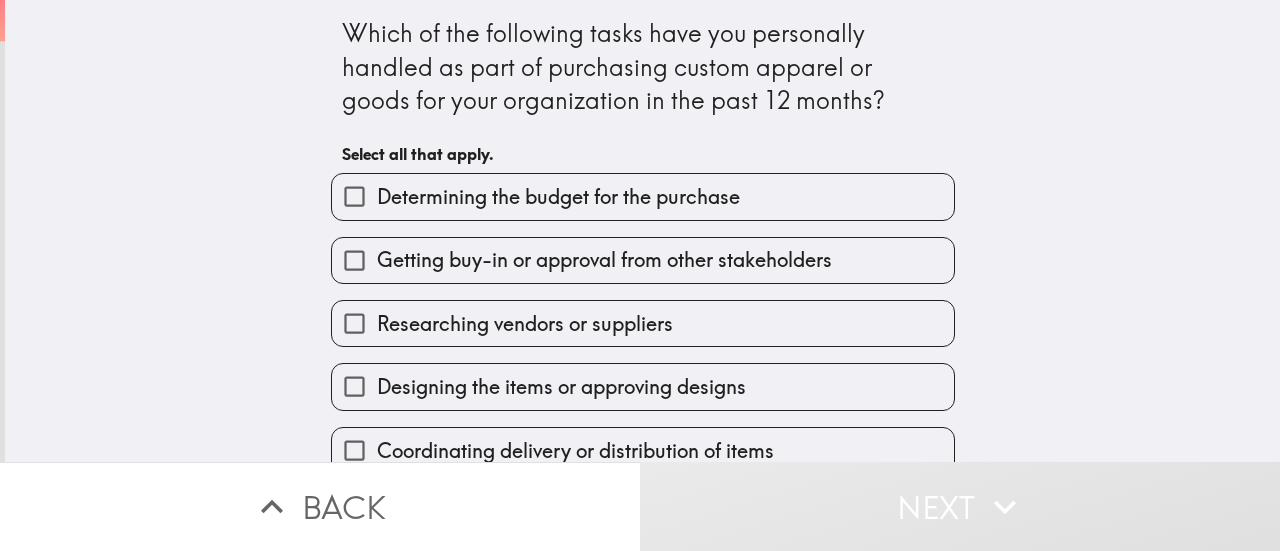 scroll, scrollTop: 200, scrollLeft: 0, axis: vertical 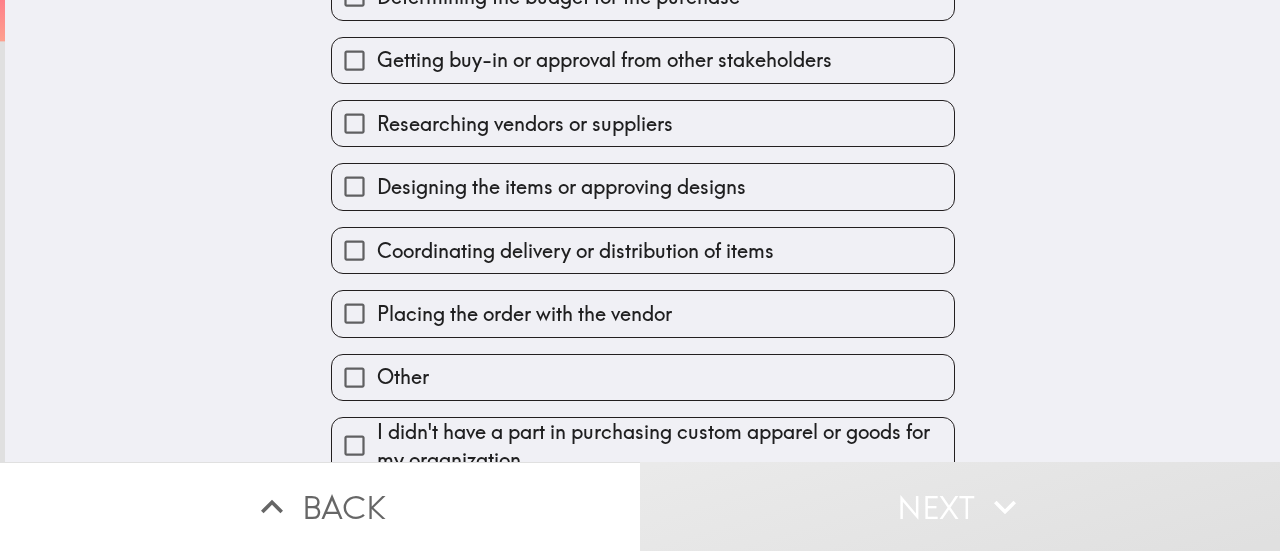 click on "Researching vendors or suppliers" at bounding box center (643, 123) 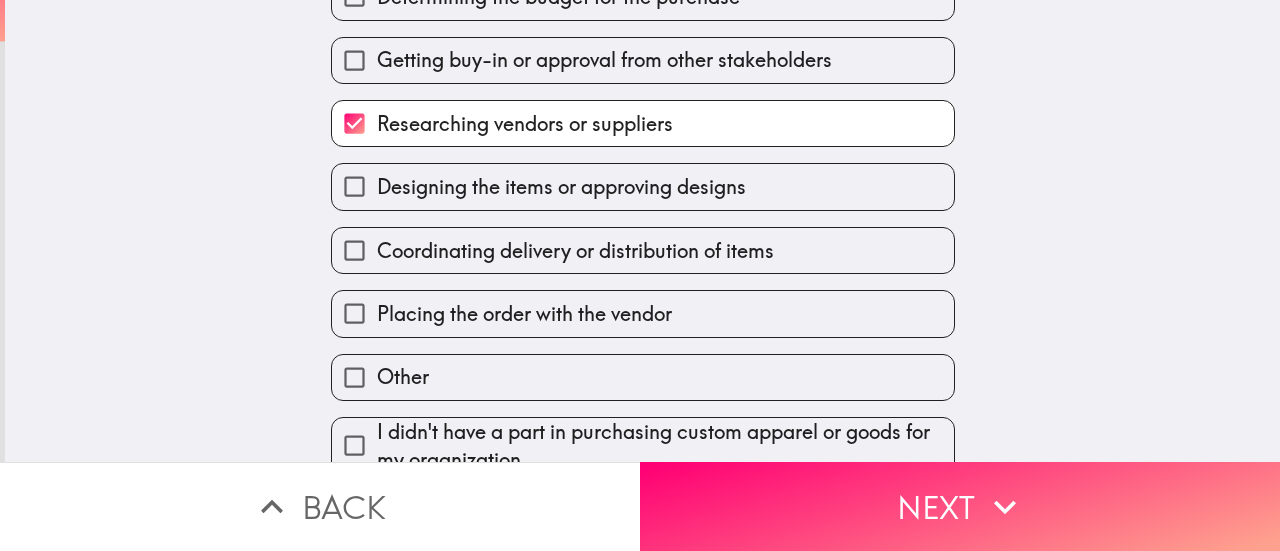 click on "Coordinating delivery or distribution of items" at bounding box center (643, 250) 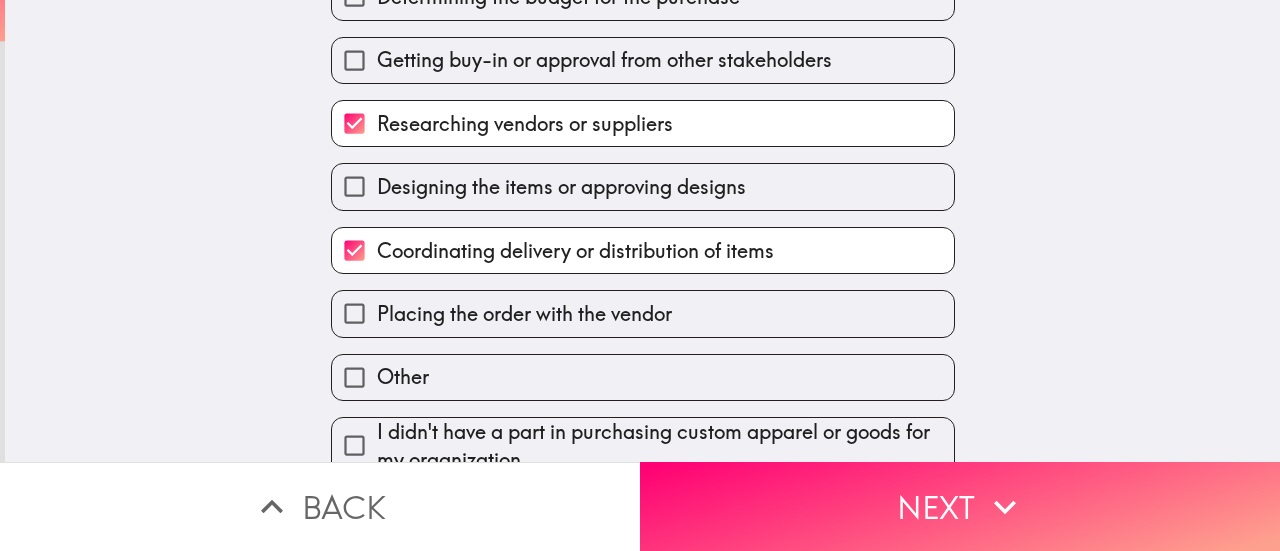click on "Placing the order with the vendor" at bounding box center [524, 314] 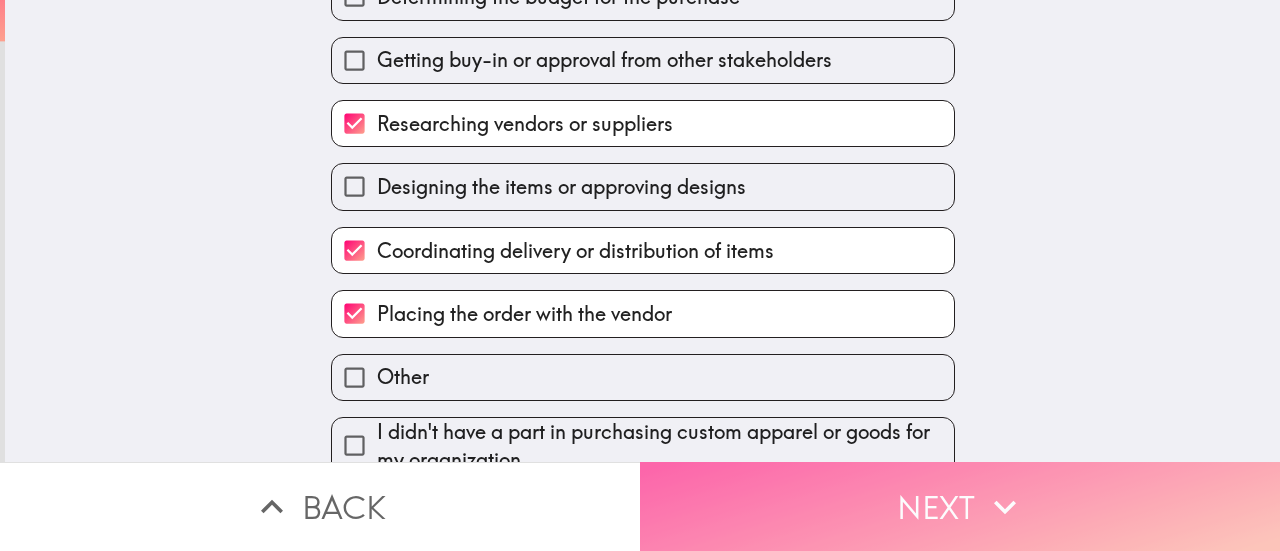 click on "Next" at bounding box center (960, 506) 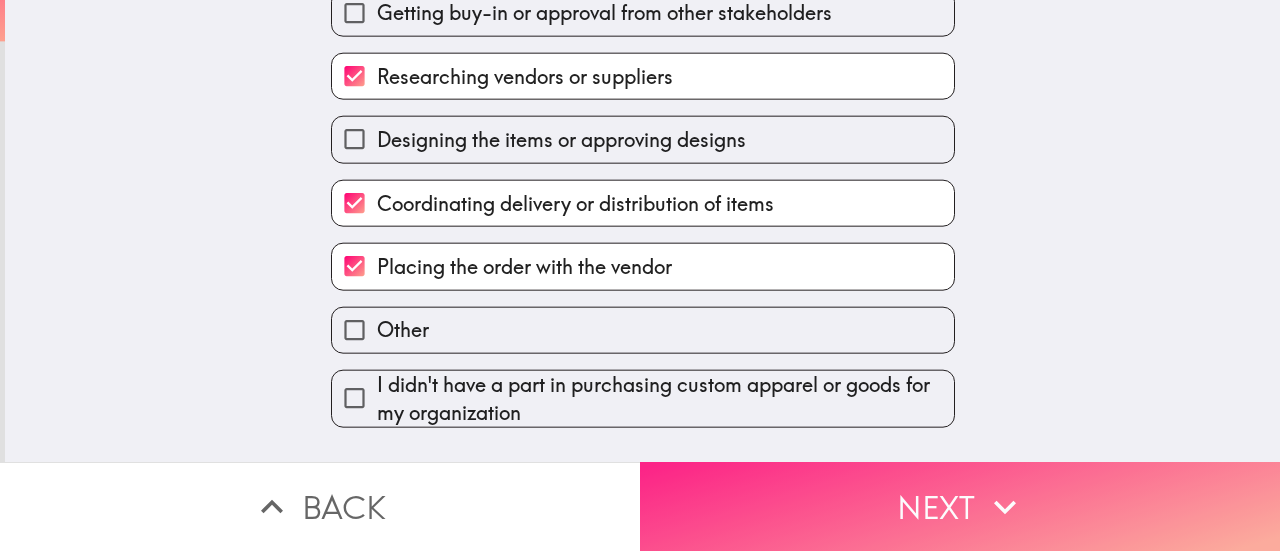 scroll, scrollTop: 0, scrollLeft: 0, axis: both 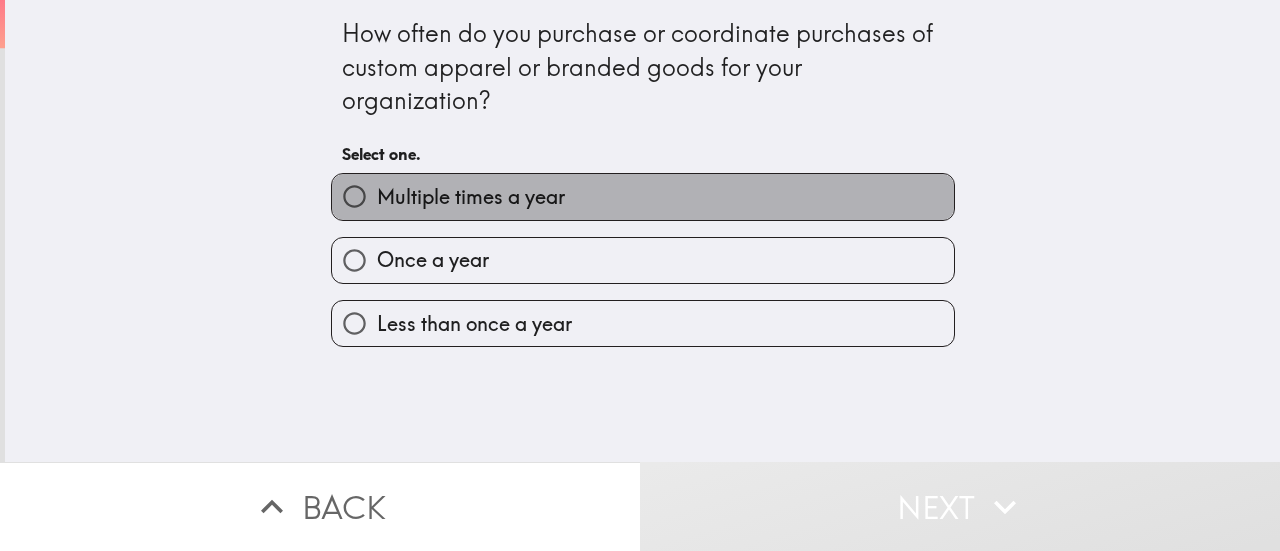 click on "Multiple times a year" at bounding box center [471, 197] 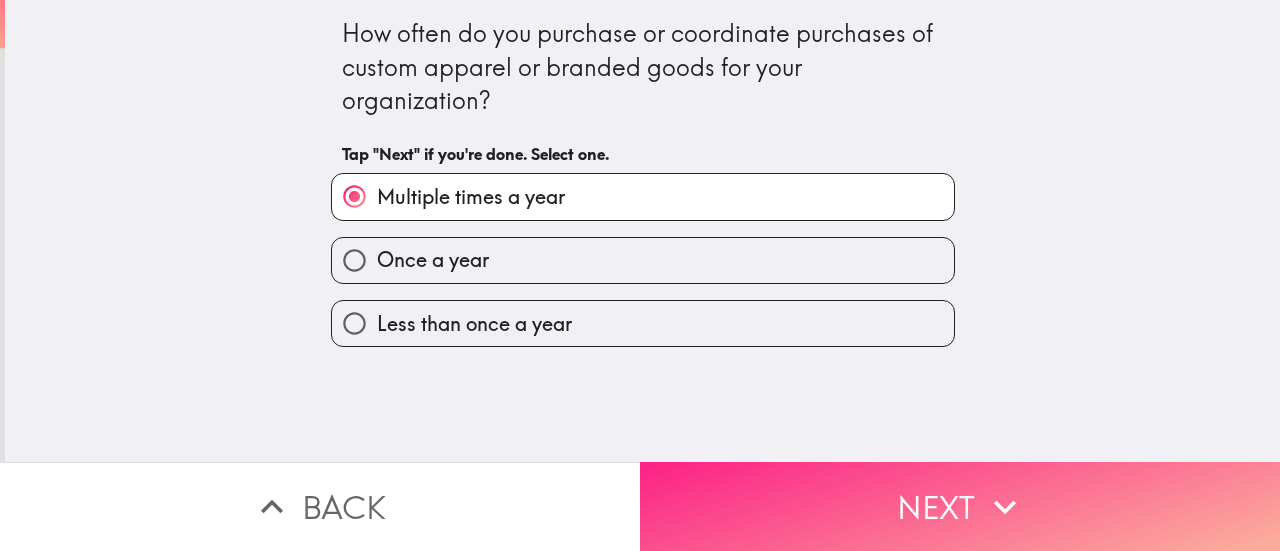 click on "Next" at bounding box center (960, 506) 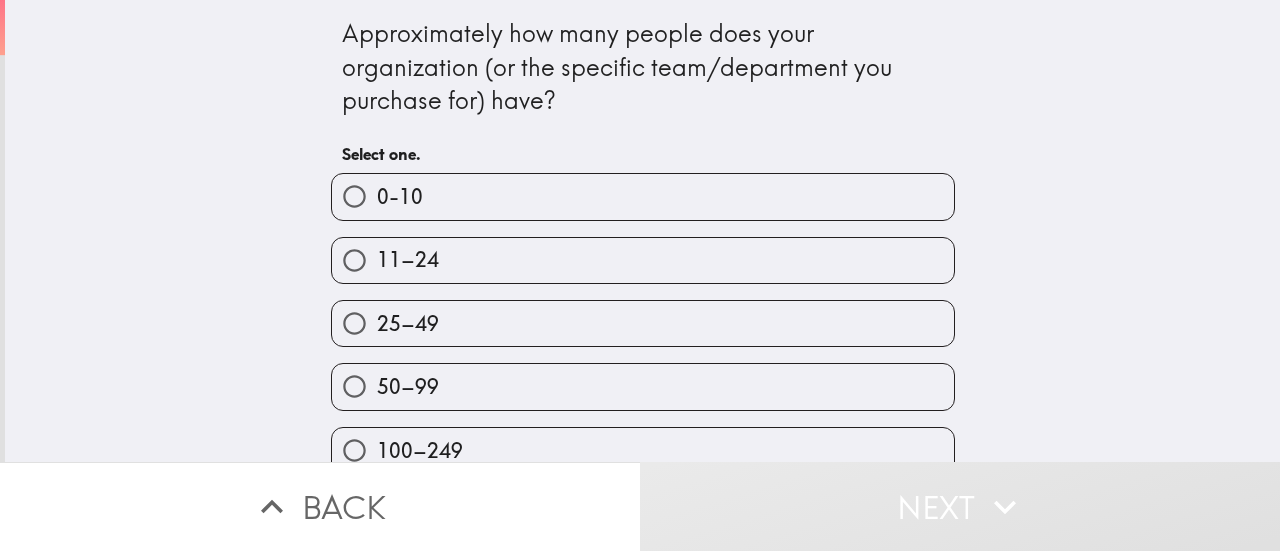 scroll, scrollTop: 94, scrollLeft: 0, axis: vertical 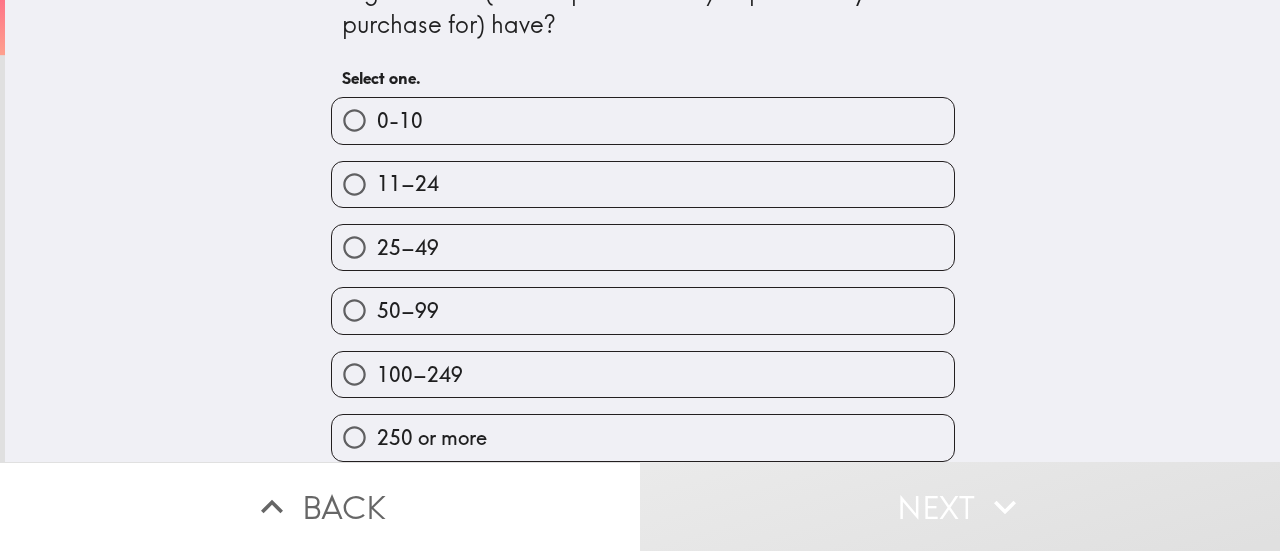 click on "250 or more" at bounding box center (643, 437) 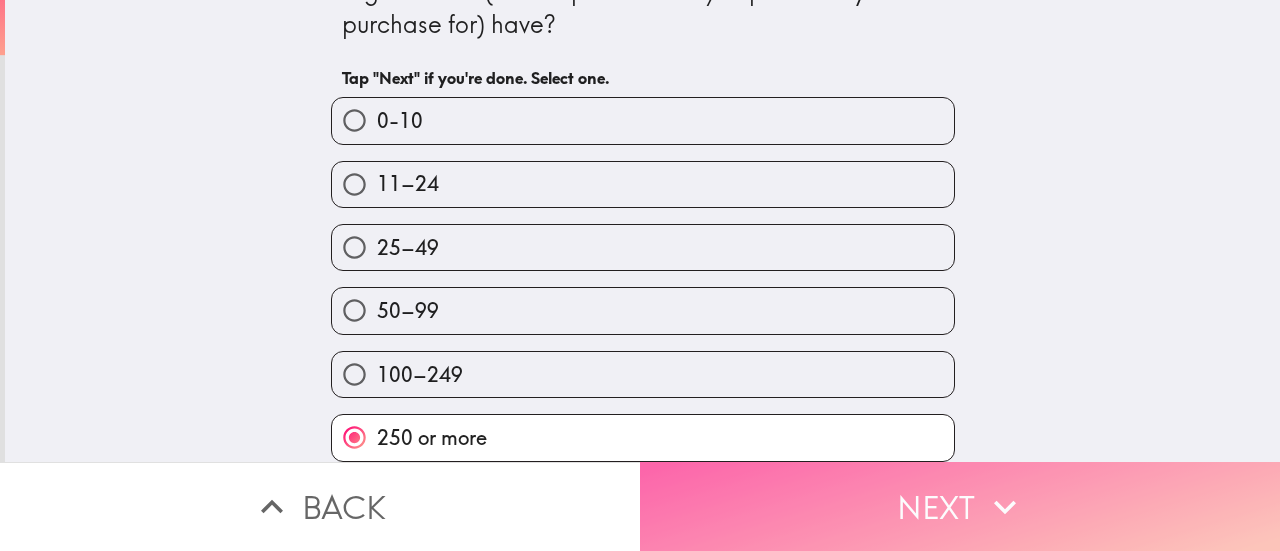 click on "Next" at bounding box center [960, 506] 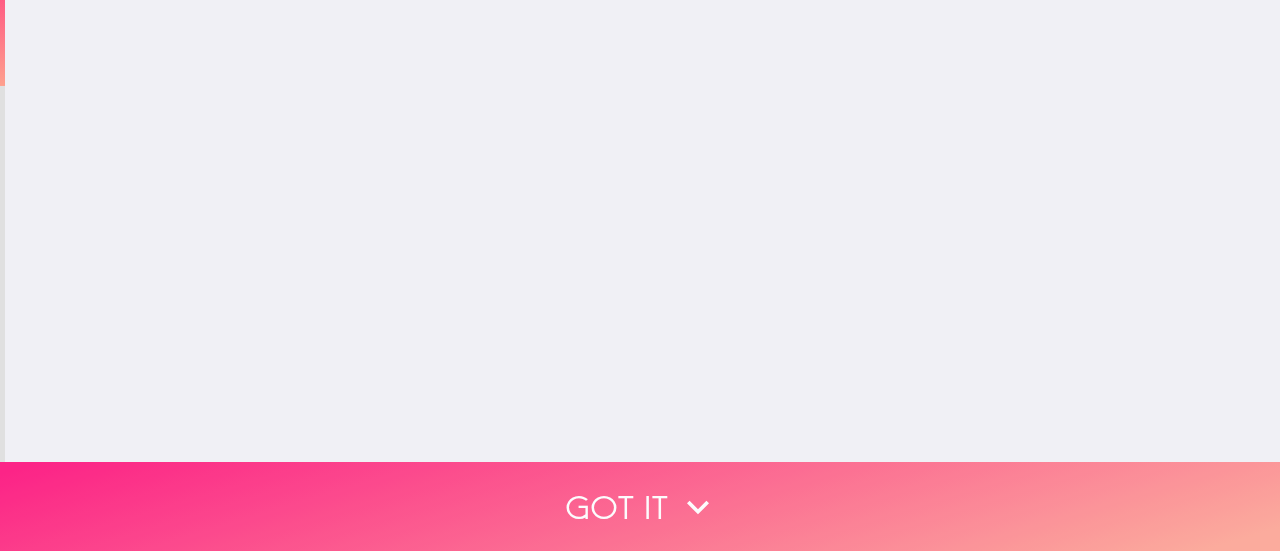 scroll, scrollTop: 0, scrollLeft: 0, axis: both 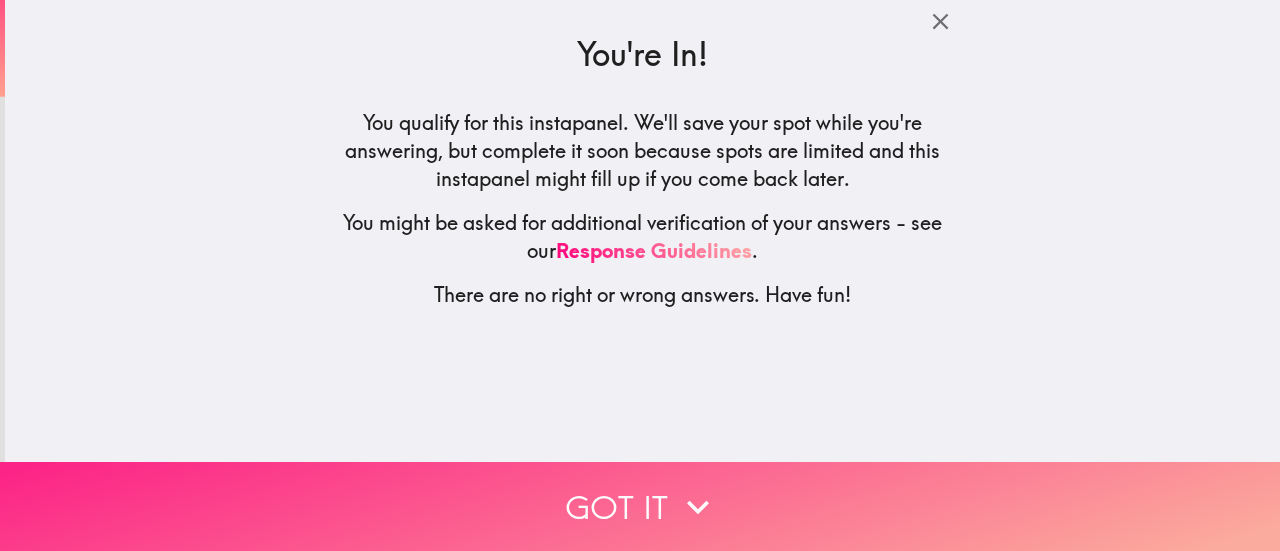 click on "Got it" at bounding box center (640, 506) 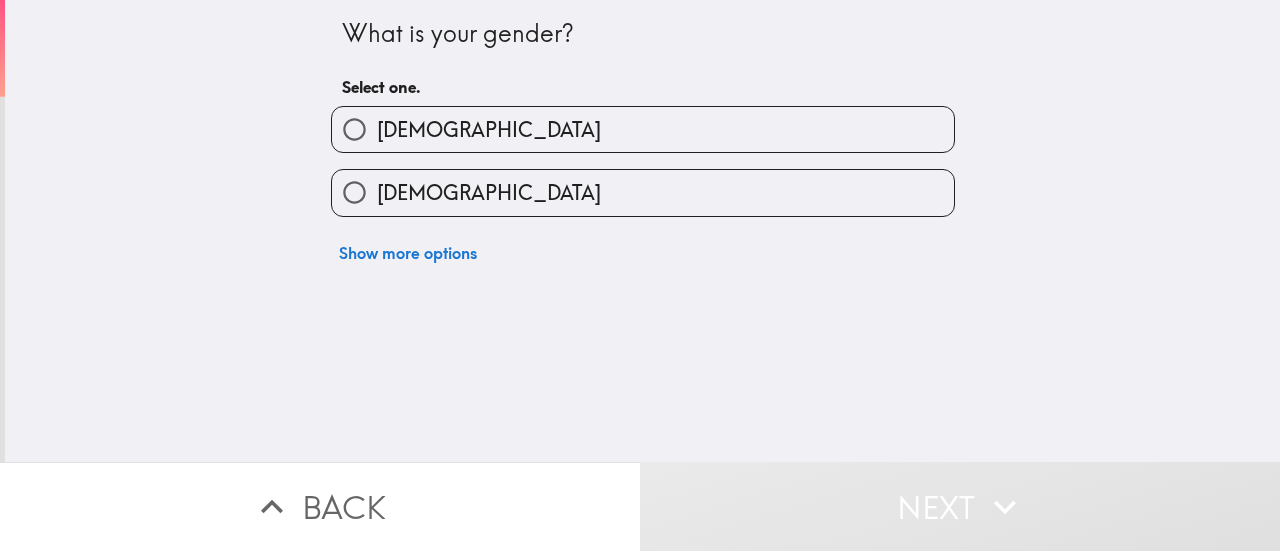 click on "[DEMOGRAPHIC_DATA]" at bounding box center (643, 129) 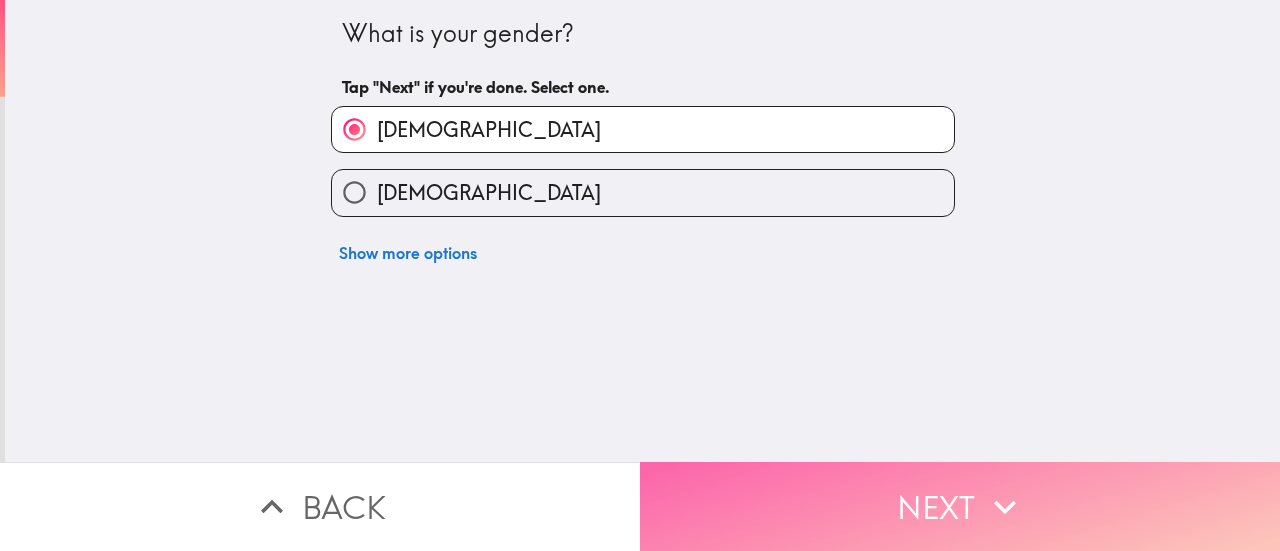 click on "Next" at bounding box center (960, 506) 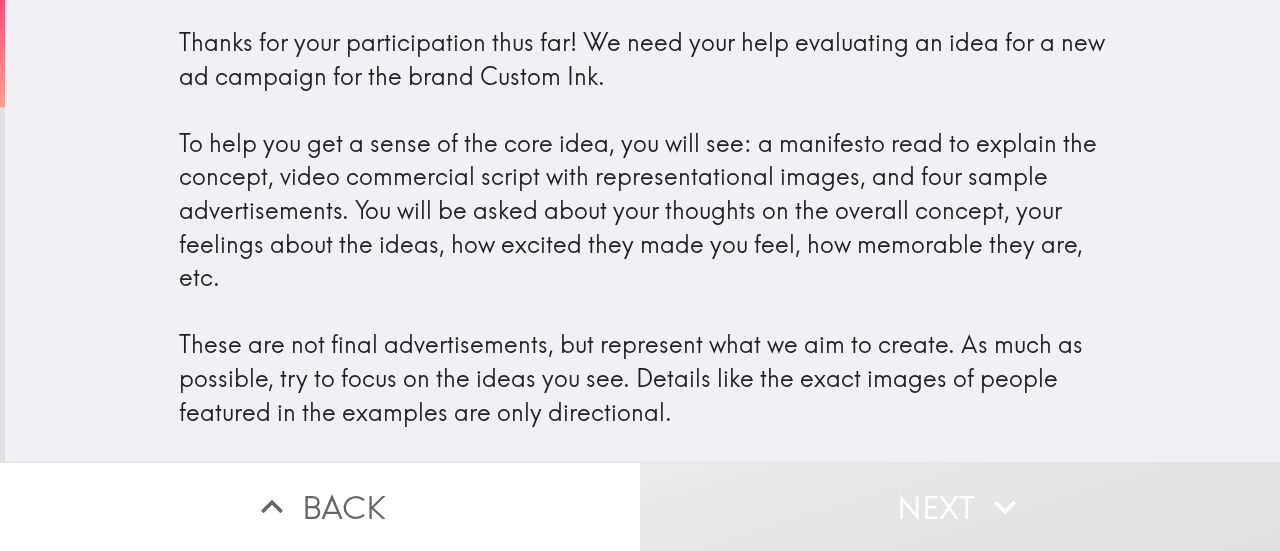 scroll, scrollTop: 0, scrollLeft: 0, axis: both 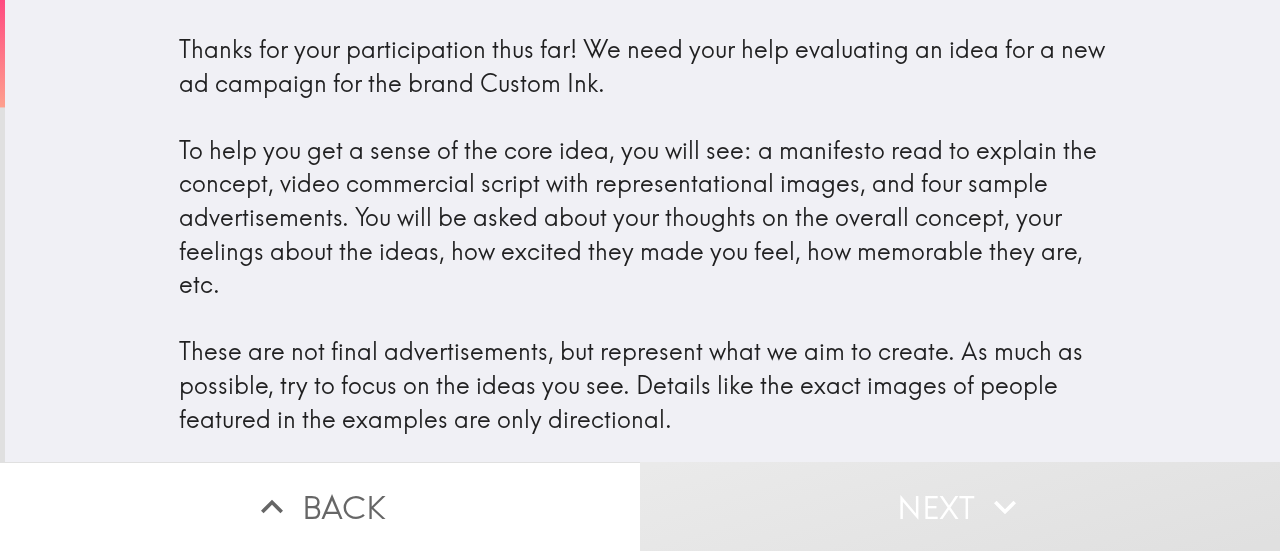 click on "Thanks for your participation thus far! We need your help evaluating an idea for a new ad campaign for the brand Custom Ink.
To help you get a sense of the core idea, you will see: a manifesto read to explain the concept, video commercial script with representational images, and four sample advertisements. You will be asked about your thoughts on the overall concept, your feelings about the ideas, how excited they made you feel, how memorable they are, etc.
These are not final advertisements, but represent what we aim to create. As much as possible, try to focus on the ideas you see. Details like the exact images of people featured in the examples are only directional." at bounding box center [643, 234] 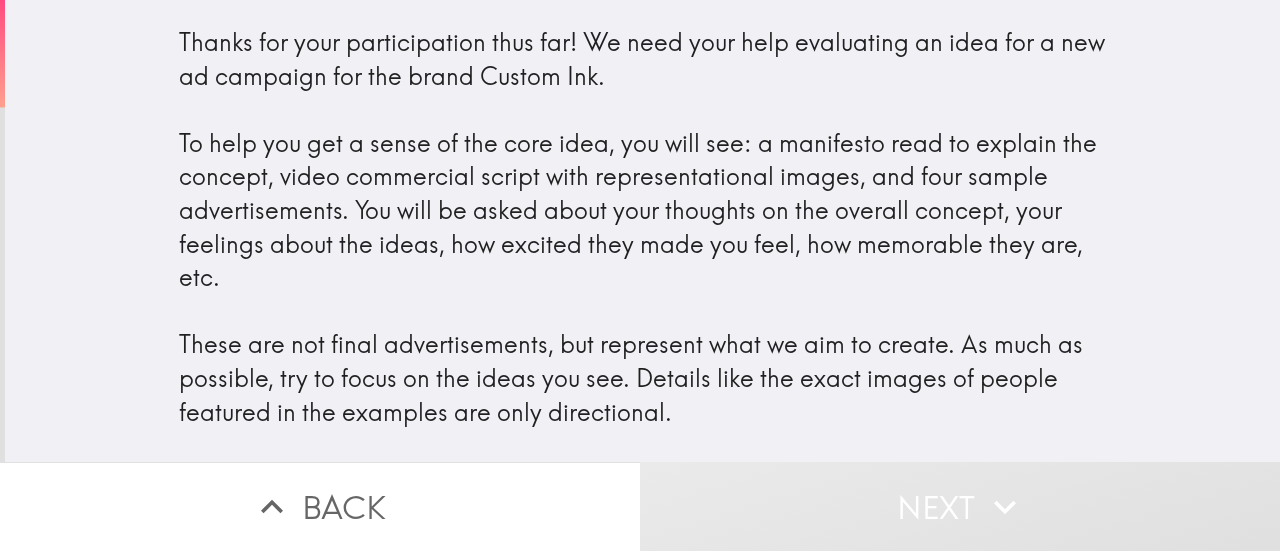 scroll, scrollTop: 0, scrollLeft: 0, axis: both 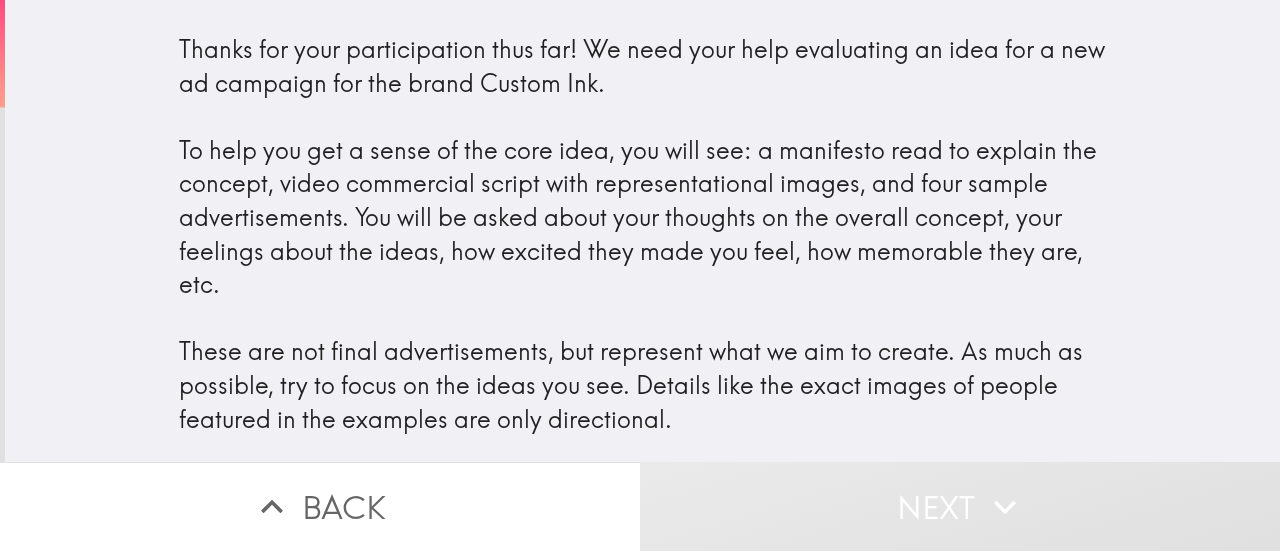 click on "Thanks for your participation thus far! We need your help evaluating an idea for a new ad campaign for the brand Custom Ink.
To help you get a sense of the core idea, you will see: a manifesto read to explain the concept, video commercial script with representational images, and four sample advertisements. You will be asked about your thoughts on the overall concept, your feelings about the ideas, how excited they made you feel, how memorable they are, etc.
These are not final advertisements, but represent what we aim to create. As much as possible, try to focus on the ideas you see. Details like the exact images of people featured in the examples are only directional." at bounding box center (643, 234) 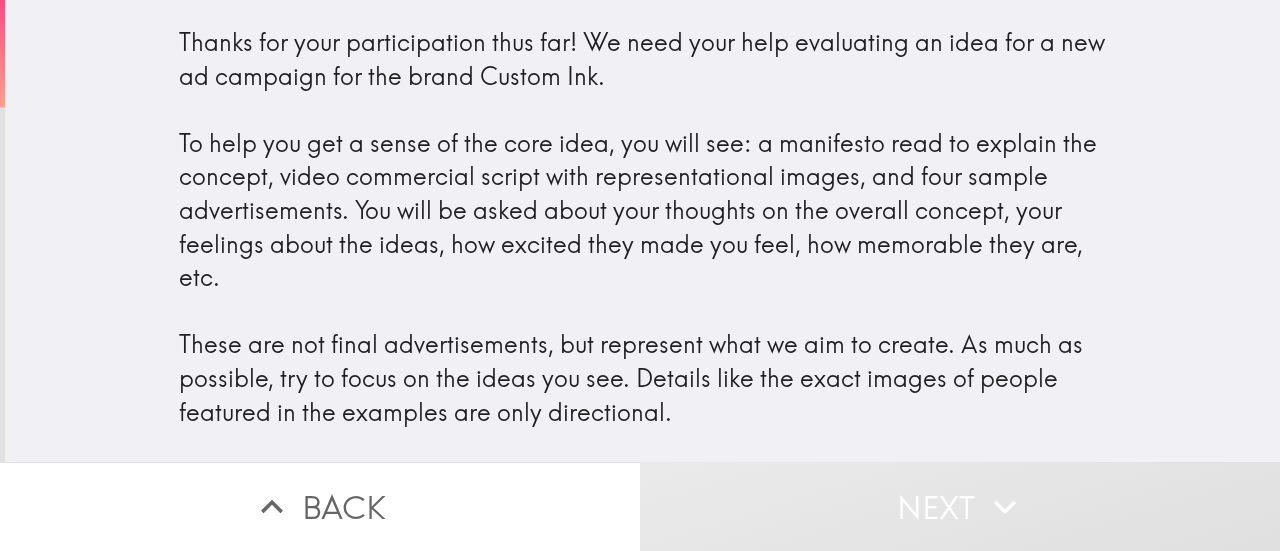click on "Next" at bounding box center [960, 506] 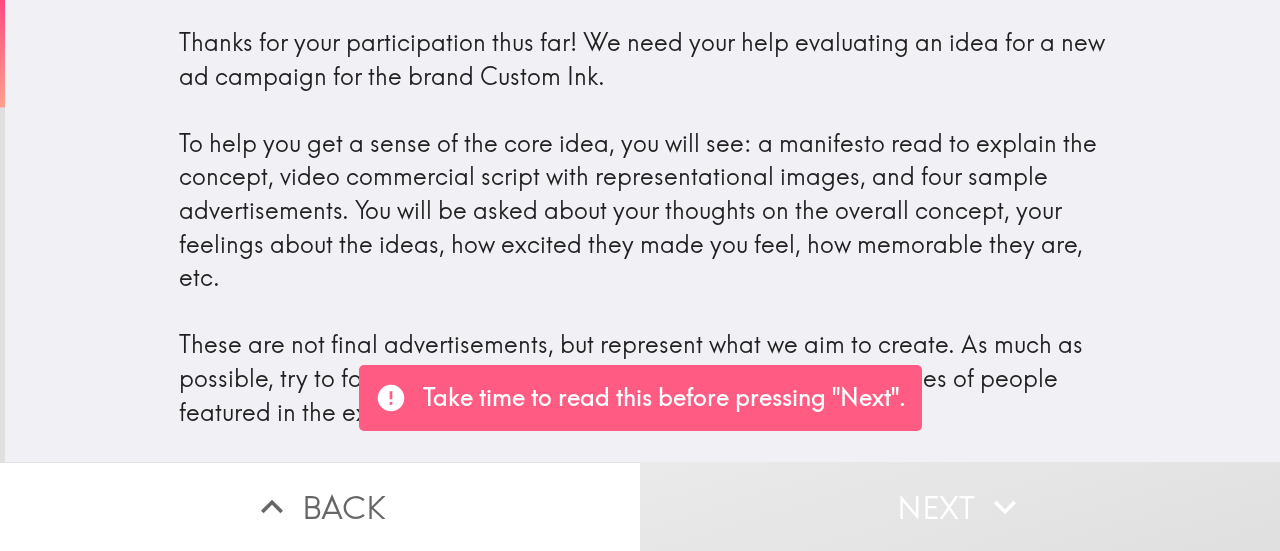 click on "Take time to read this before pressing "Next"." at bounding box center (664, 398) 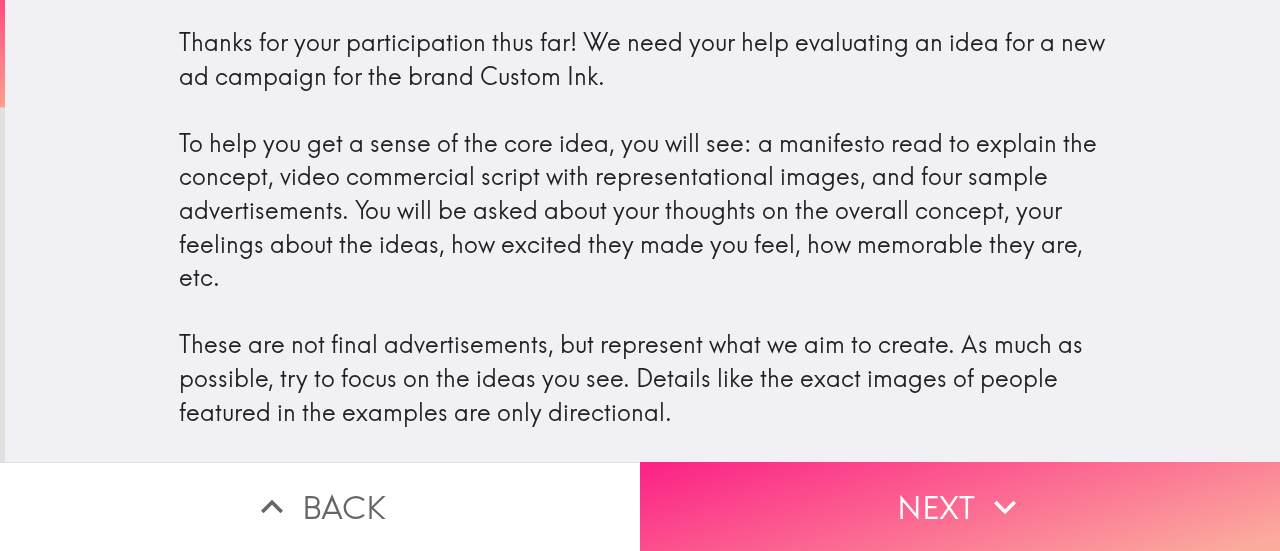 click on "Next" at bounding box center [960, 506] 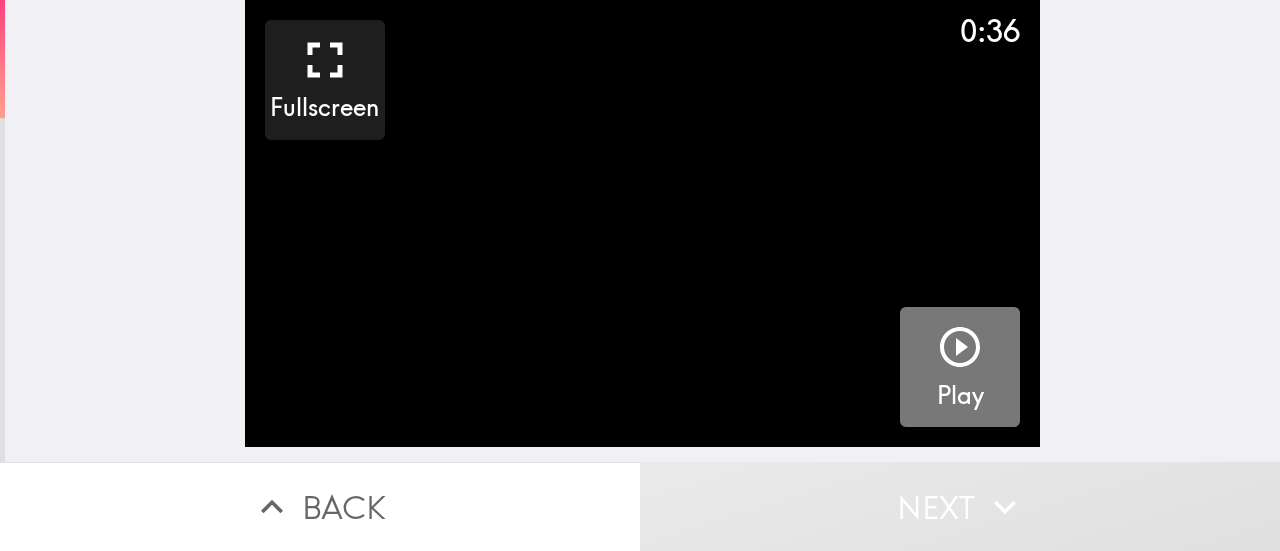 click 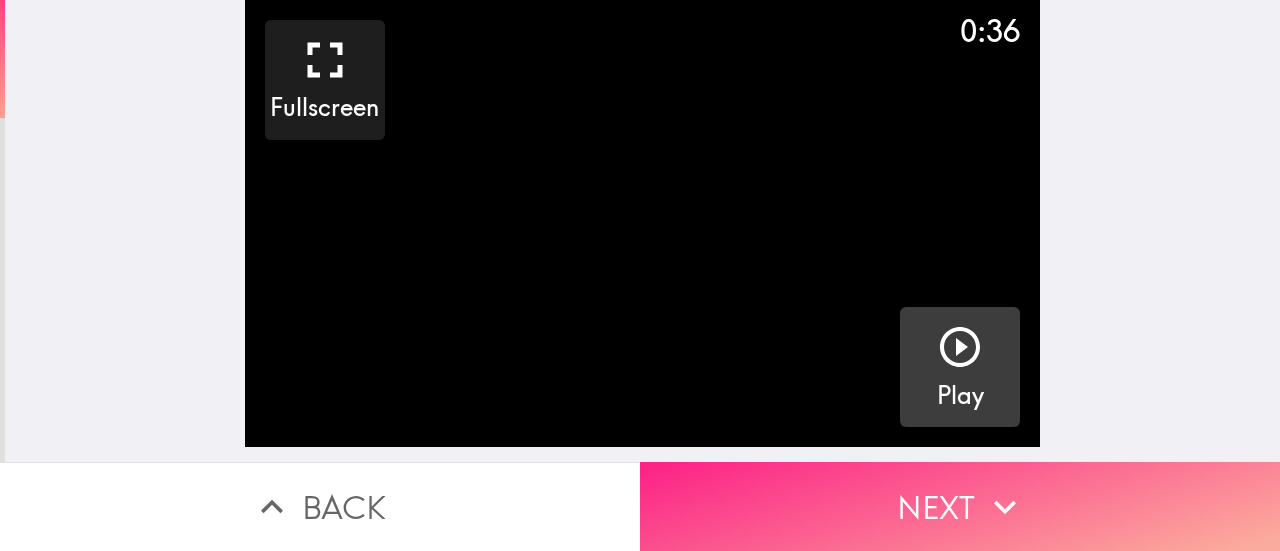 click on "Next" at bounding box center [960, 506] 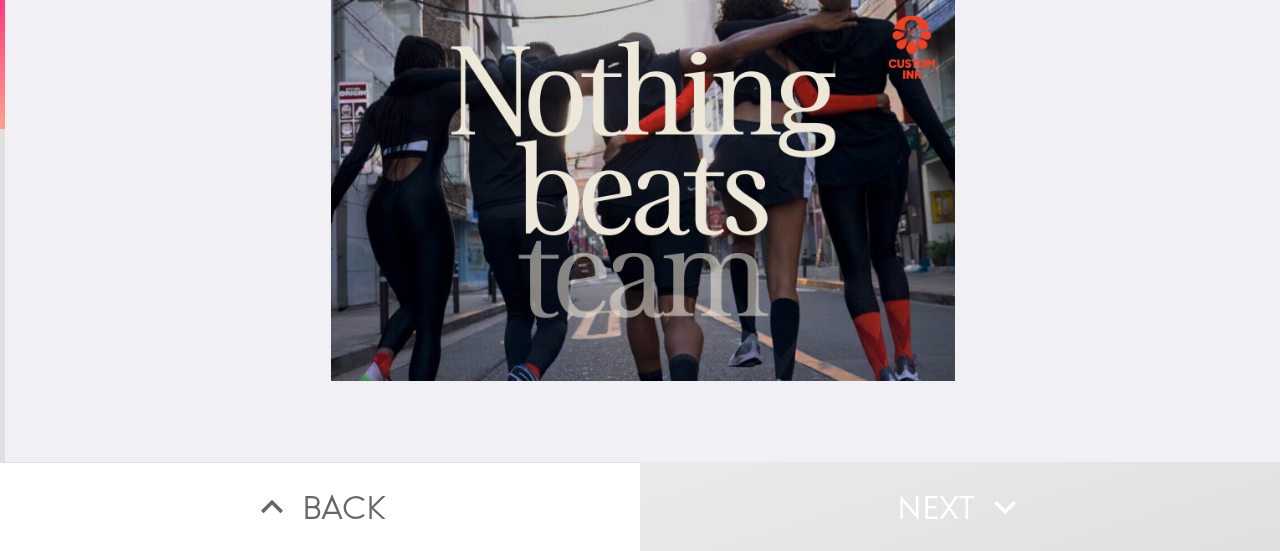 click at bounding box center [643, 231] 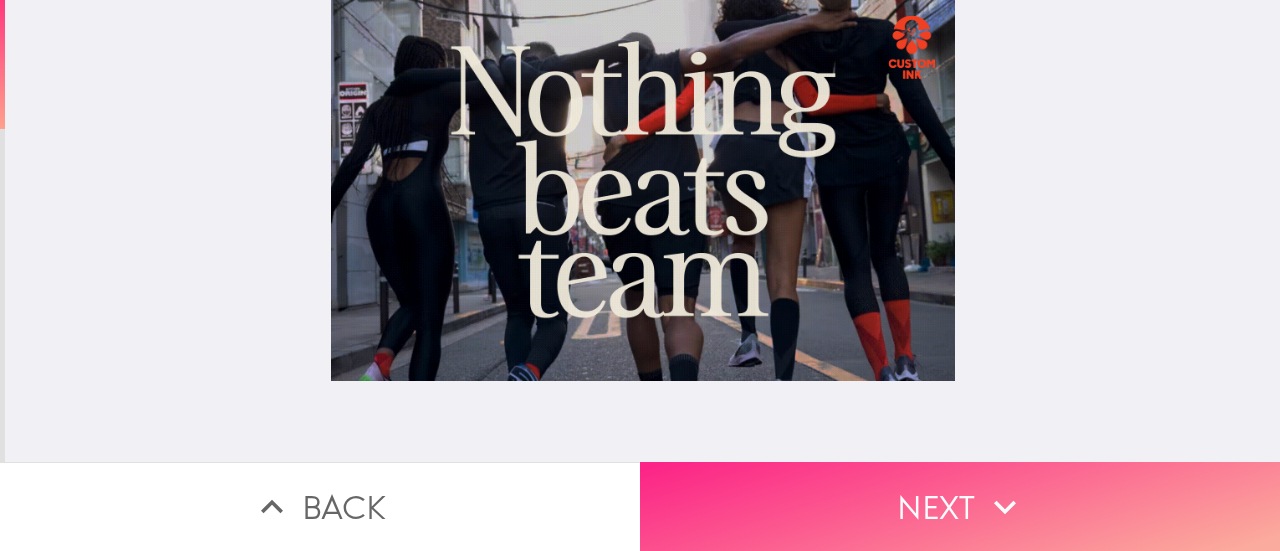 click on "Next" at bounding box center [960, 506] 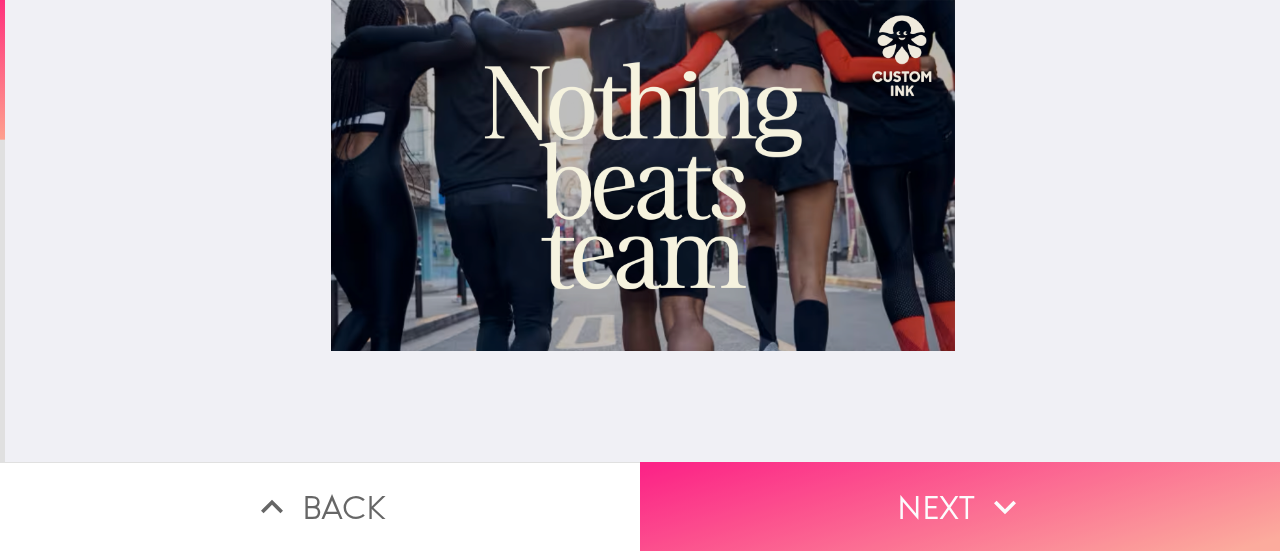 click on "Next" at bounding box center (960, 506) 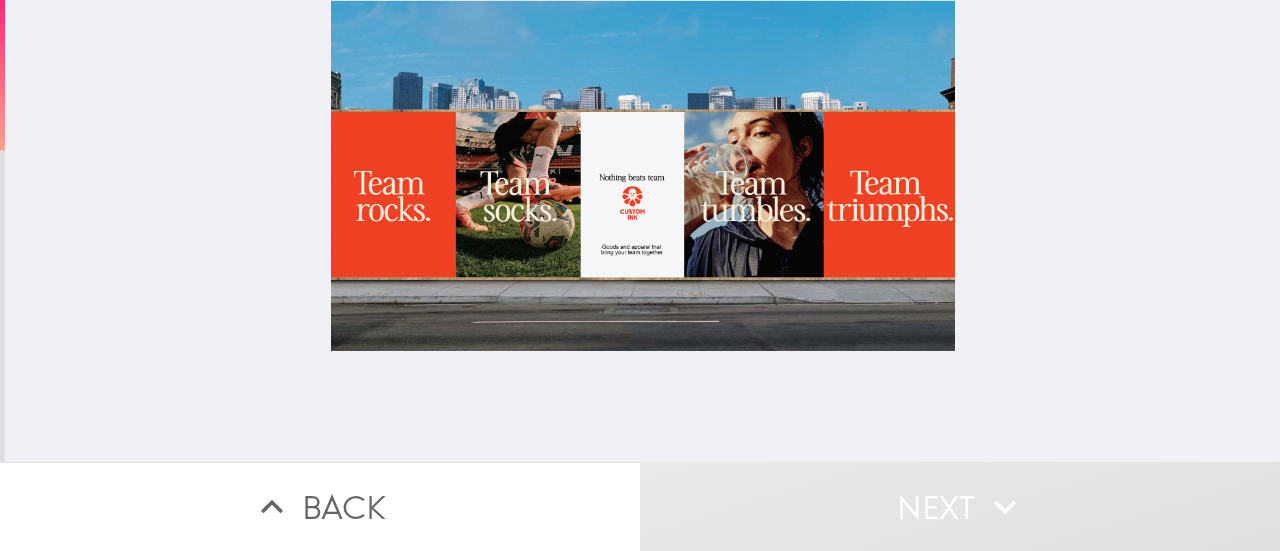 click at bounding box center [643, 231] 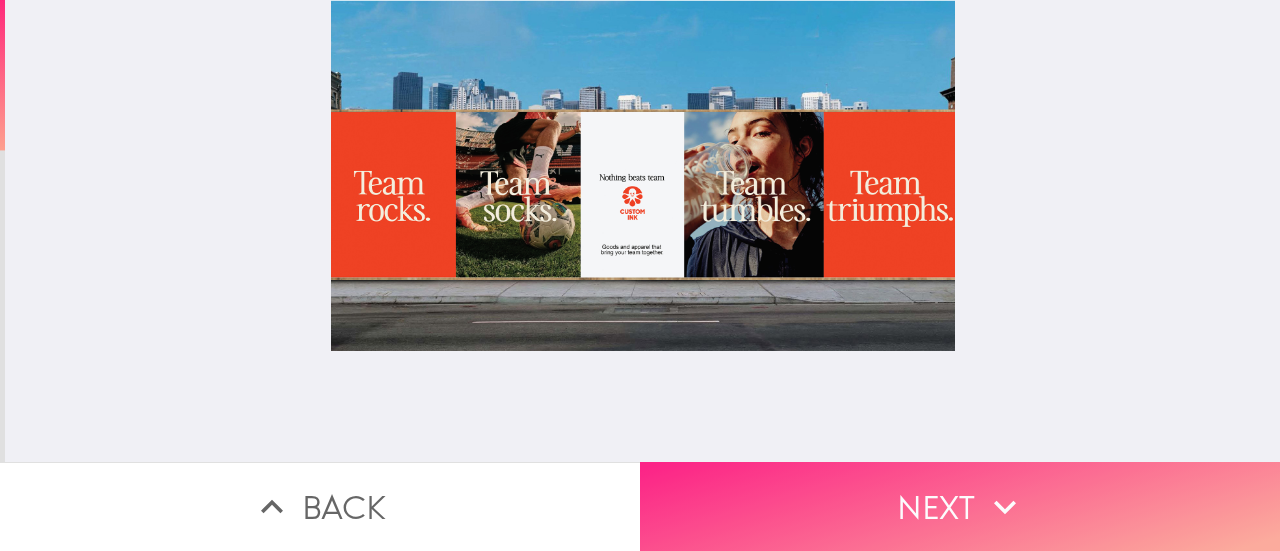 click on "Next" at bounding box center (960, 506) 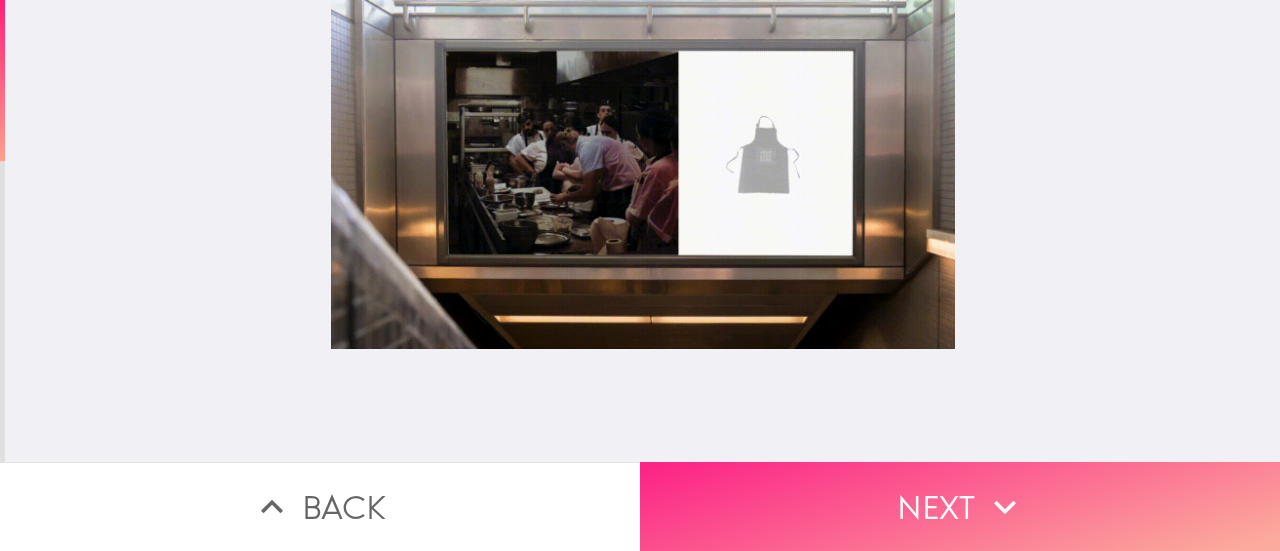 click on "Next" at bounding box center [960, 506] 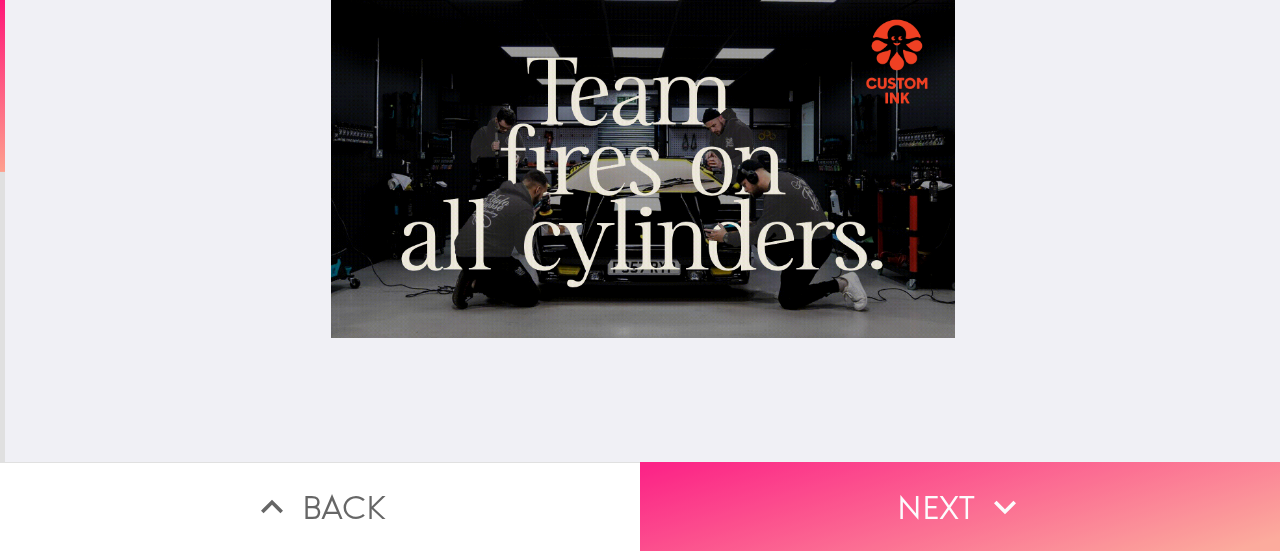 click on "Next" at bounding box center (960, 506) 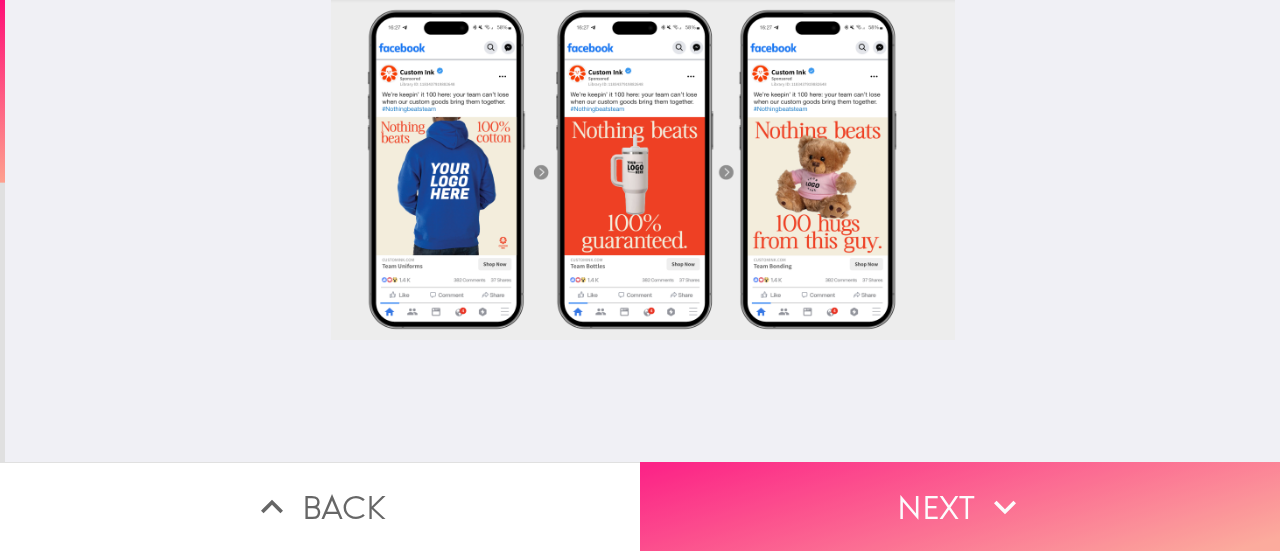 click on "Next" at bounding box center (960, 506) 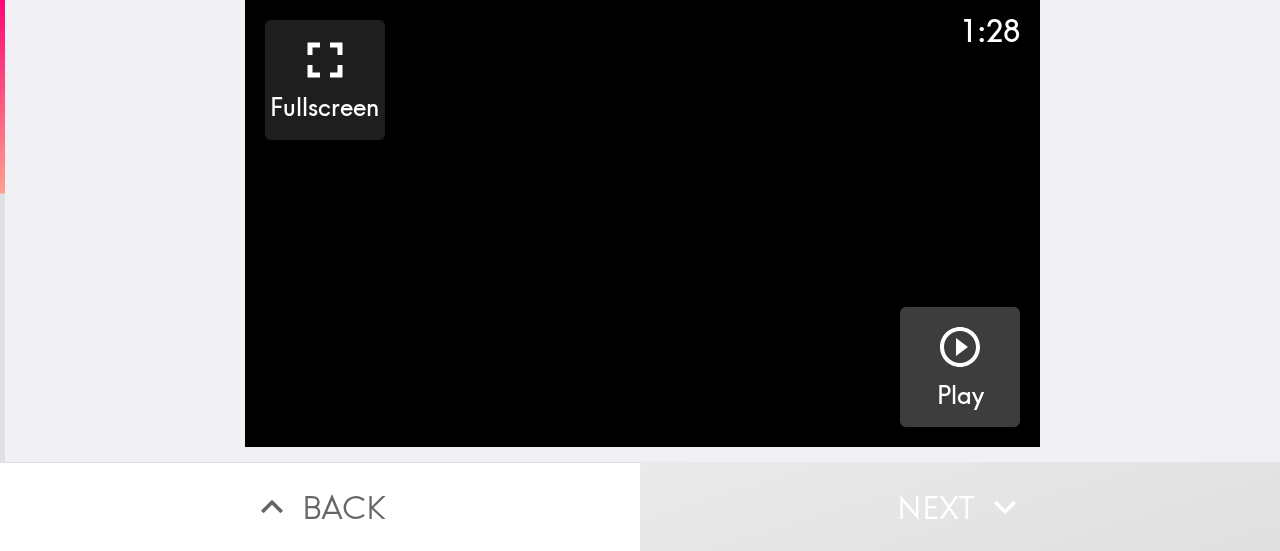 click on "Play" at bounding box center (960, 367) 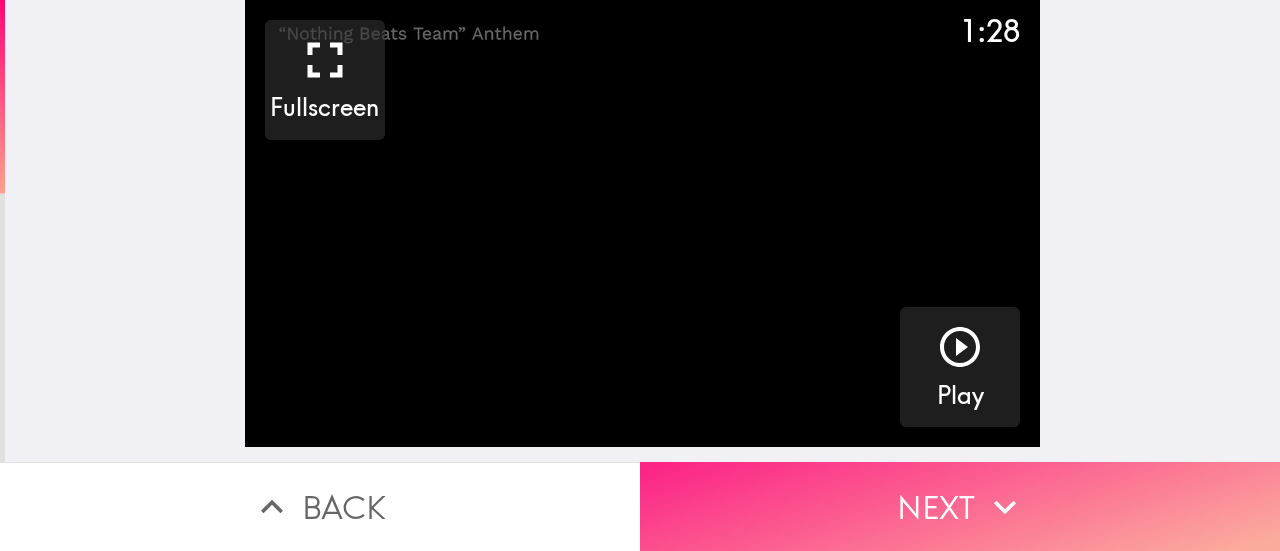 click on "Next" at bounding box center (960, 506) 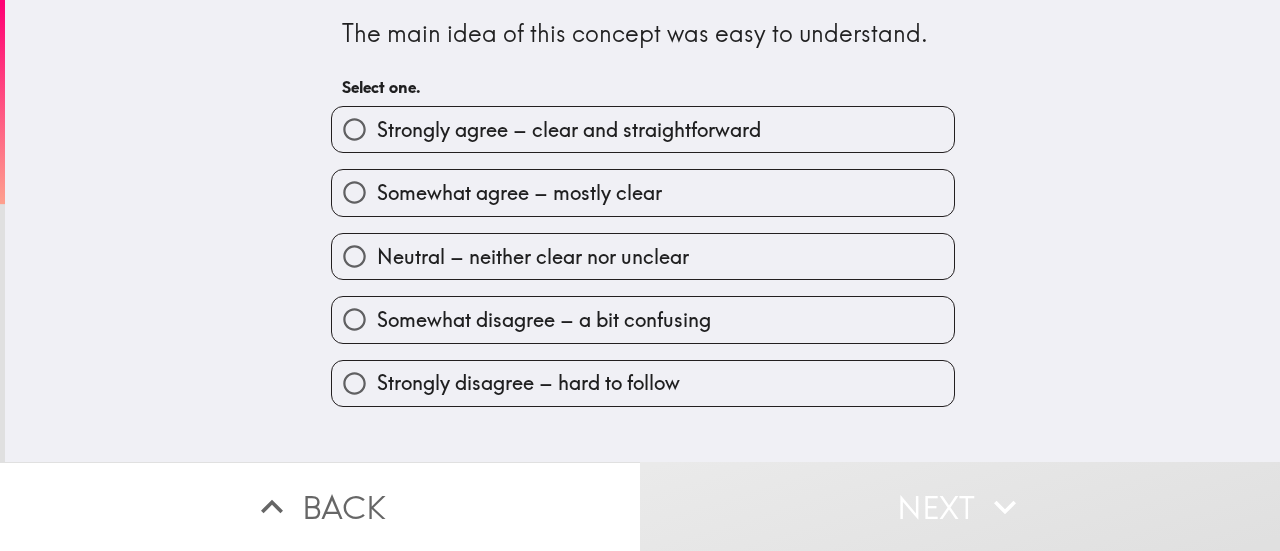 click on "Somewhat agree – mostly clear" at bounding box center (519, 193) 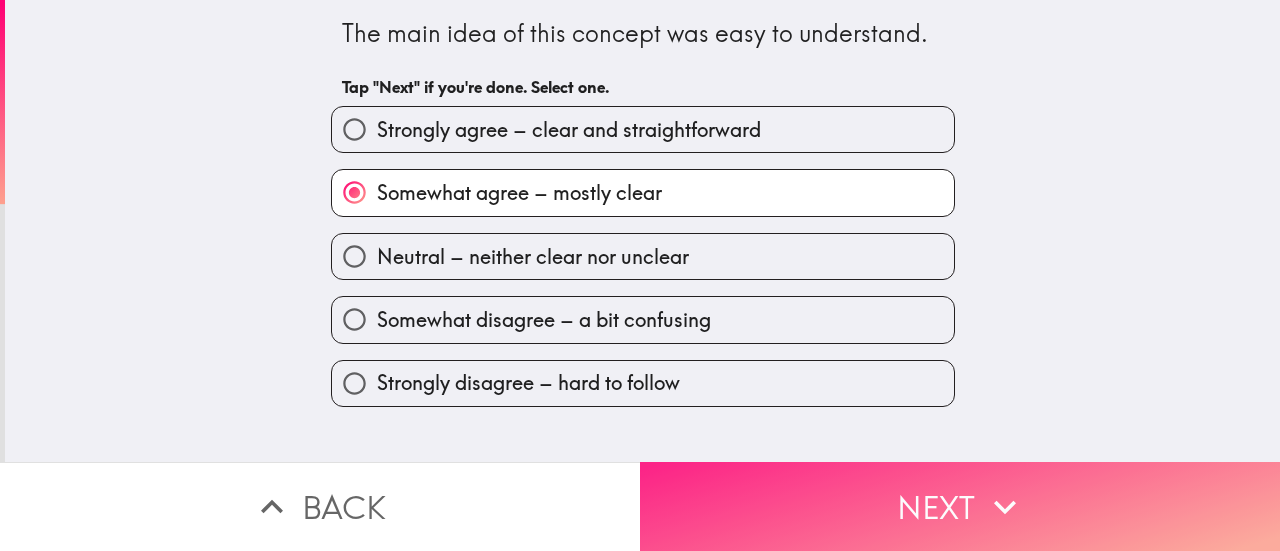 click on "Next" at bounding box center (960, 506) 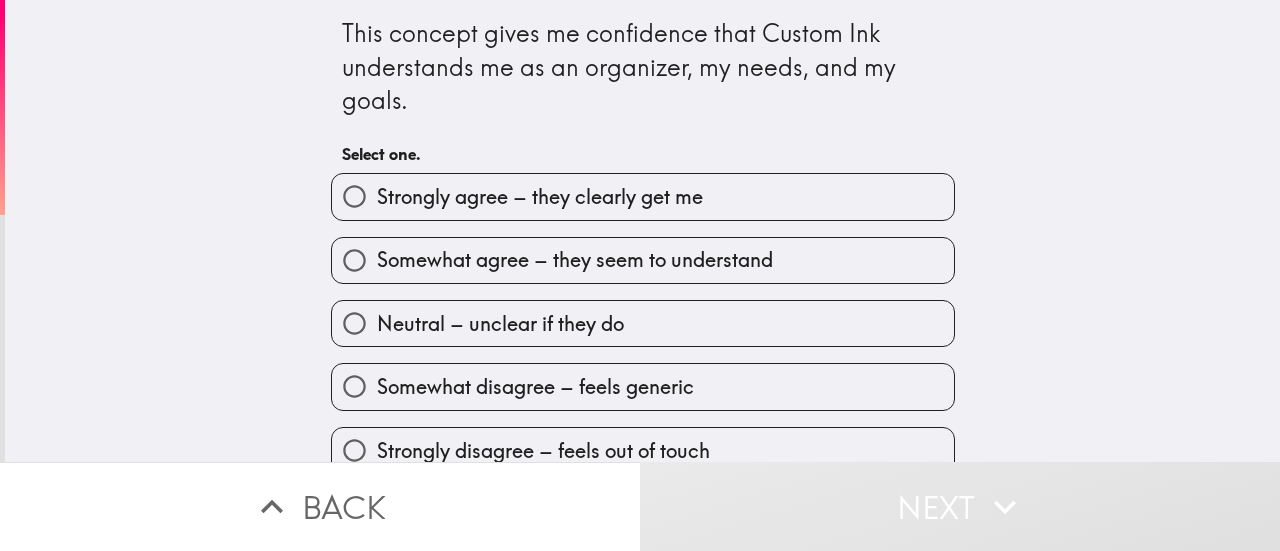 click on "Somewhat agree – they seem to understand" at bounding box center [575, 260] 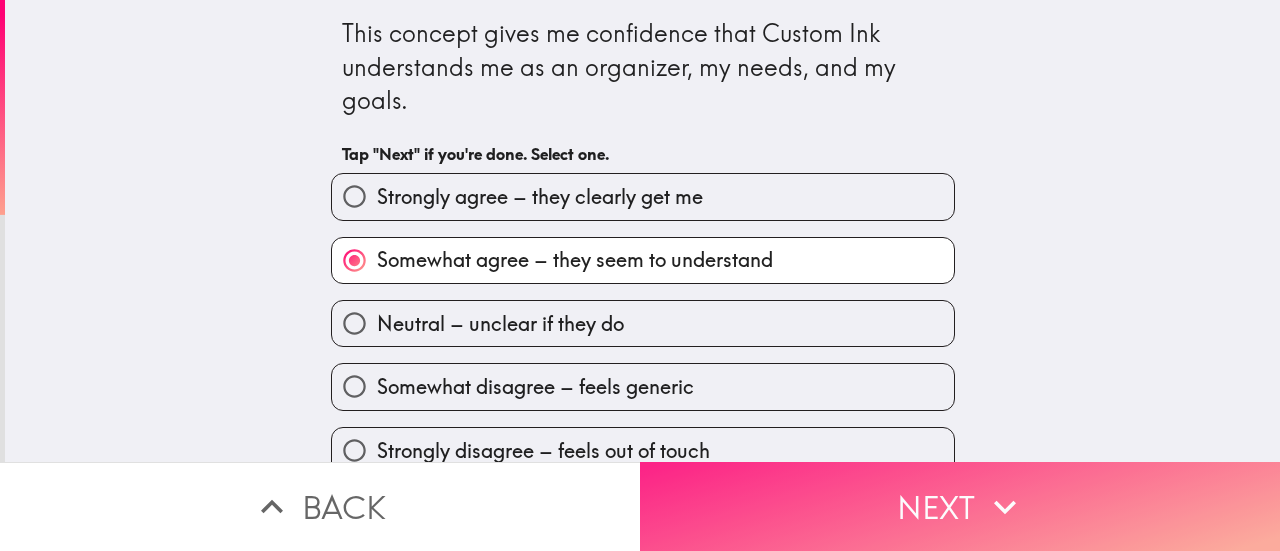 click on "Next" at bounding box center [960, 506] 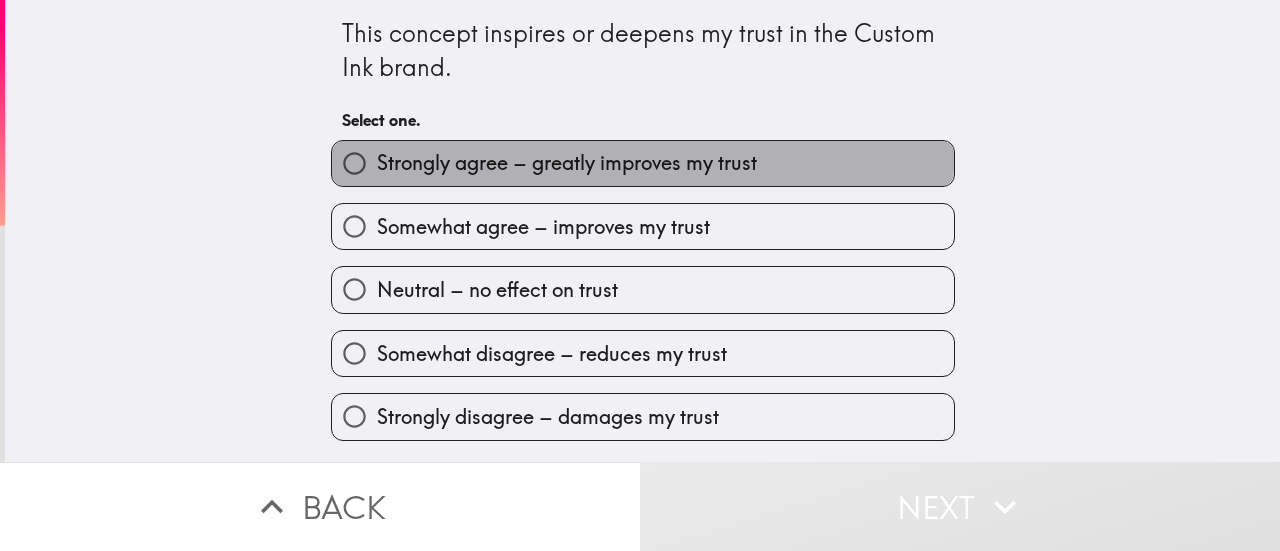 click on "Strongly agree – greatly improves my trust" at bounding box center [567, 163] 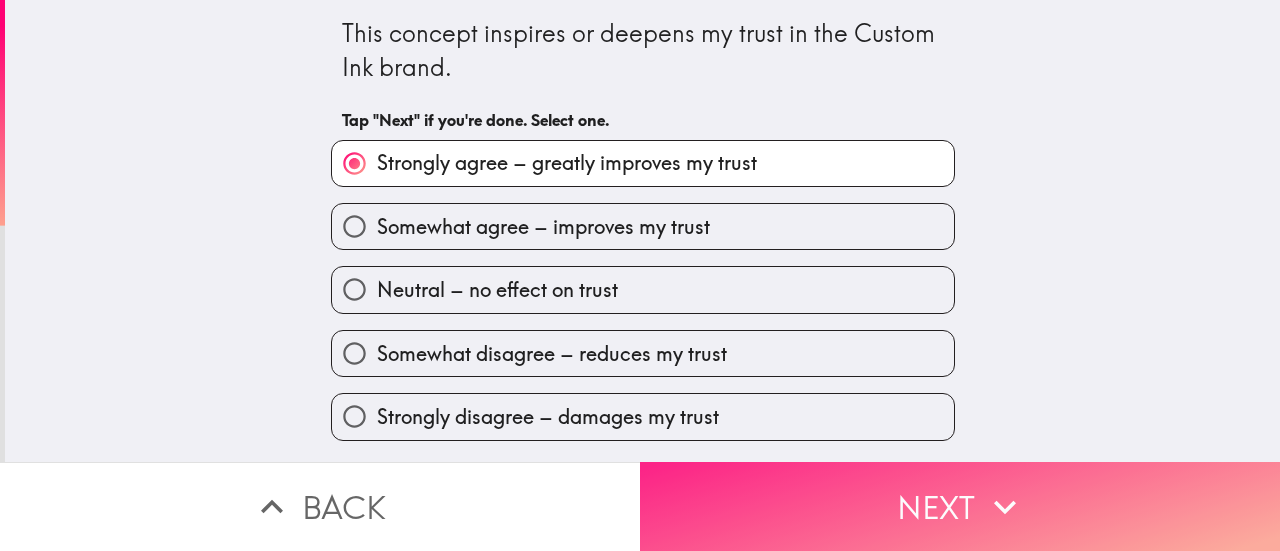 click on "Next" at bounding box center [960, 506] 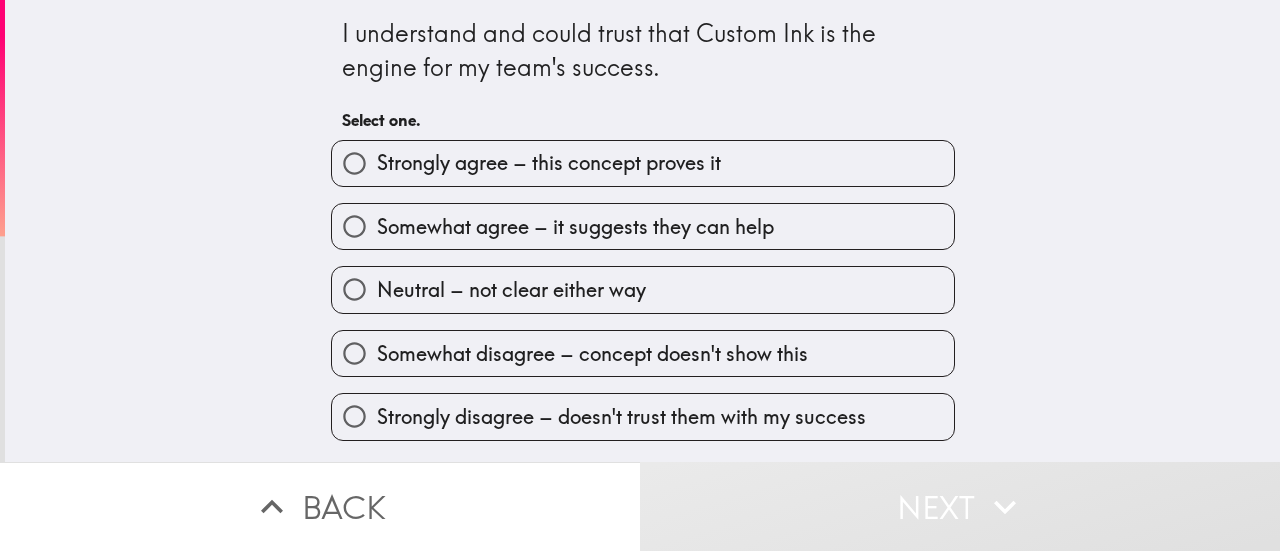 click on "Strongly agree – this concept proves it" at bounding box center [643, 163] 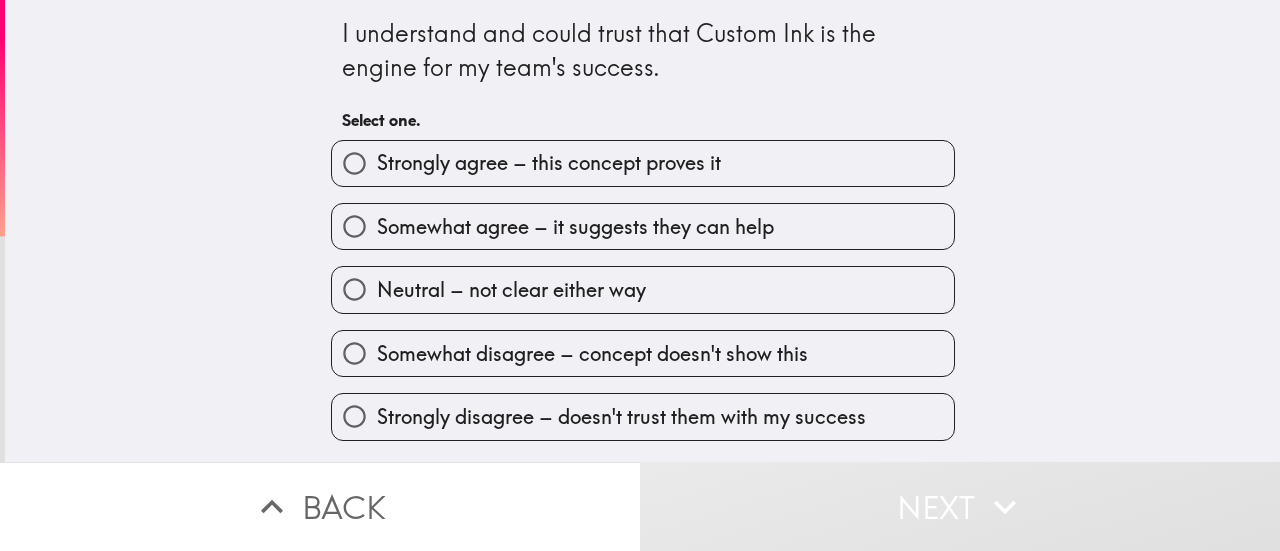 click on "Somewhat agree – it suggests they can help" at bounding box center [575, 227] 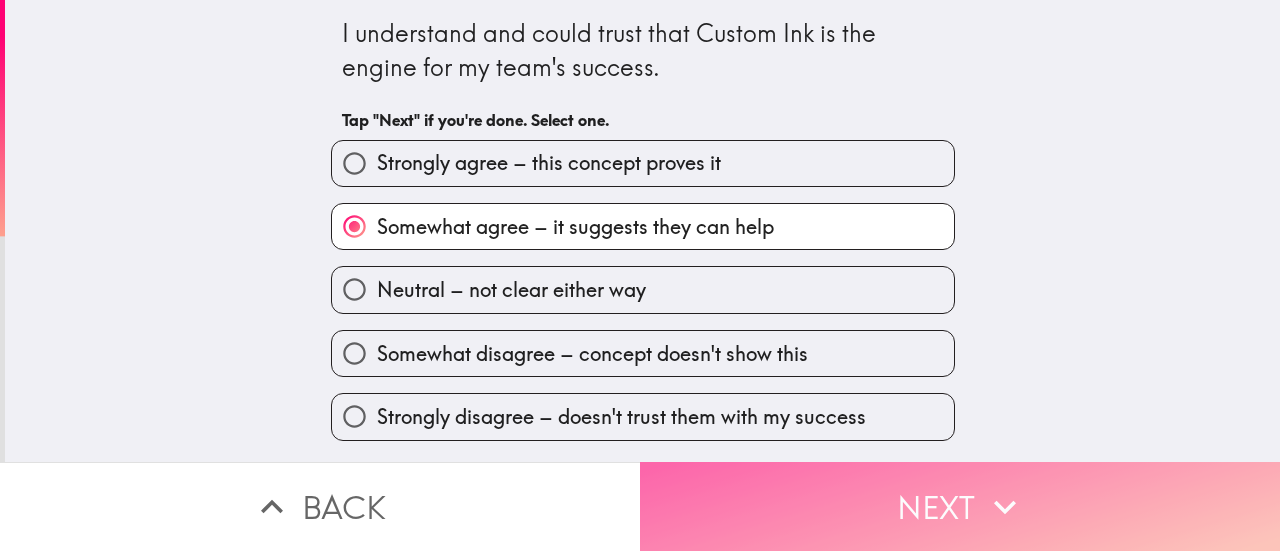 click on "Next" at bounding box center [960, 506] 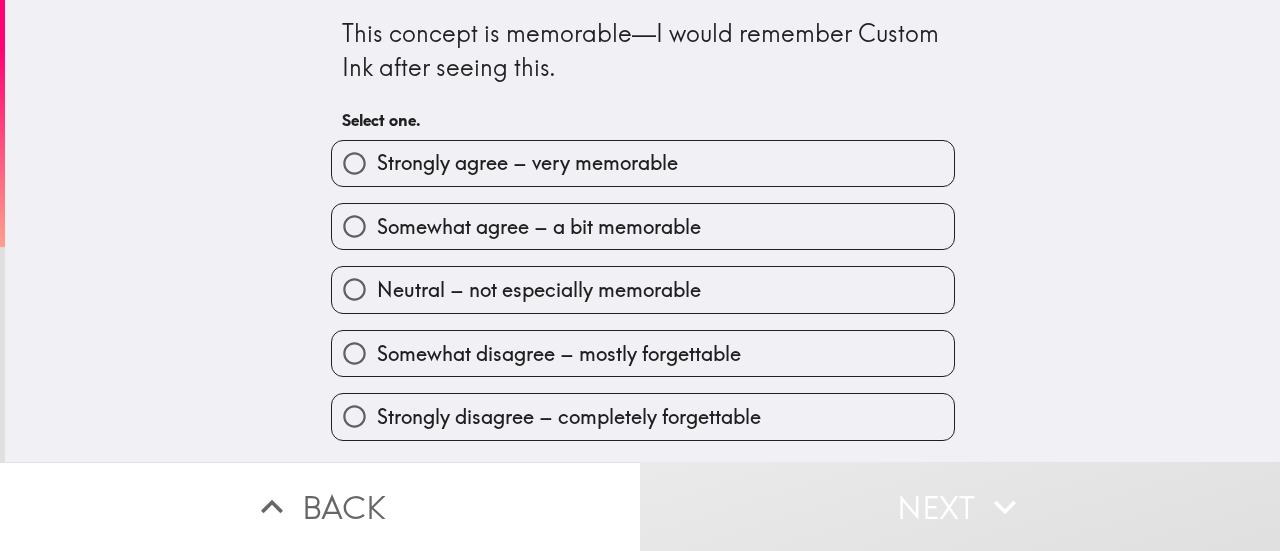 click on "Strongly agree – very memorable" at bounding box center [643, 163] 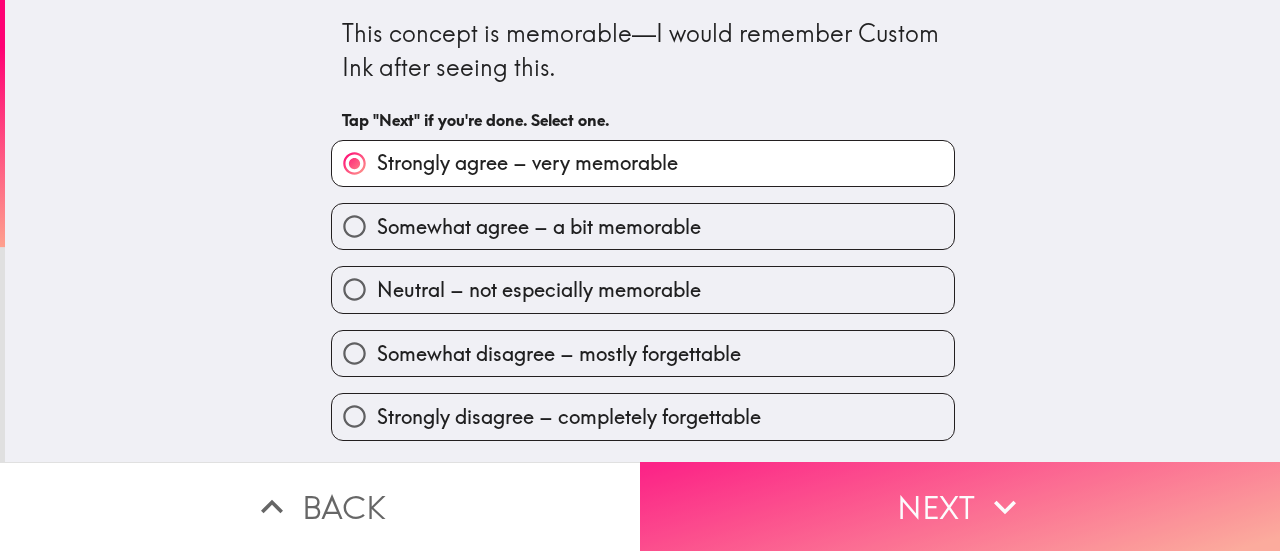 click on "Next" at bounding box center (960, 506) 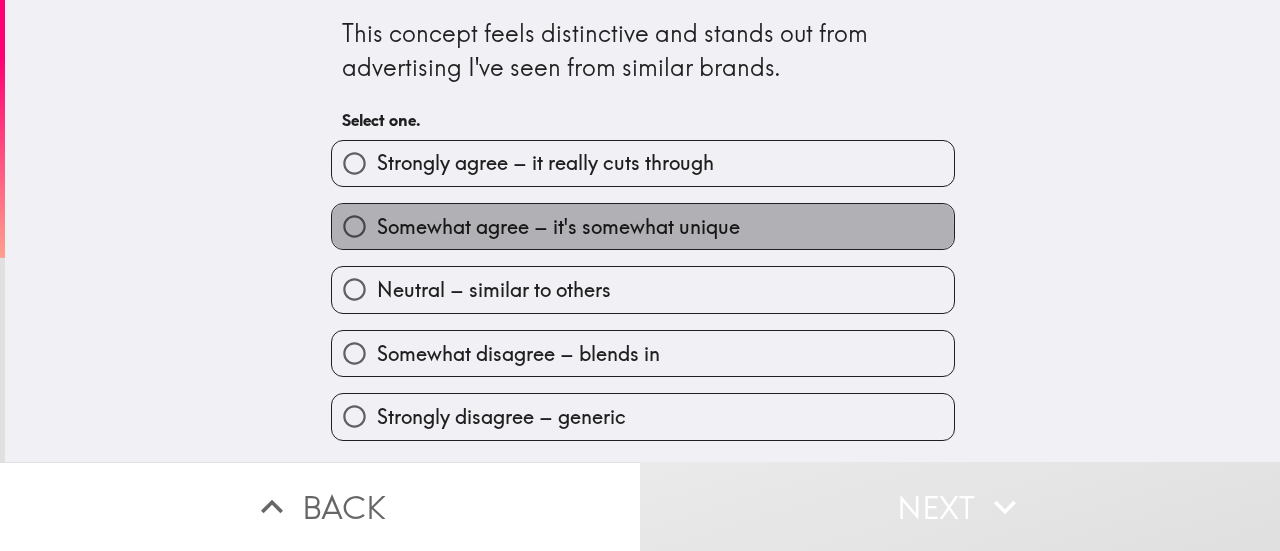 click on "Somewhat agree – it's somewhat unique" at bounding box center (558, 227) 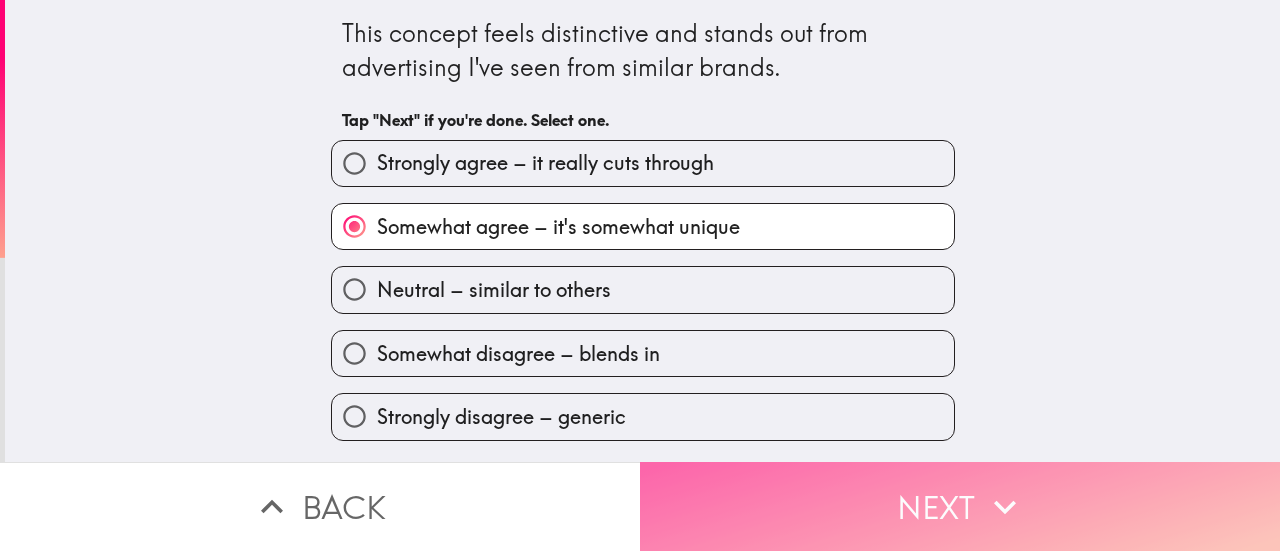 click on "Next" at bounding box center (960, 506) 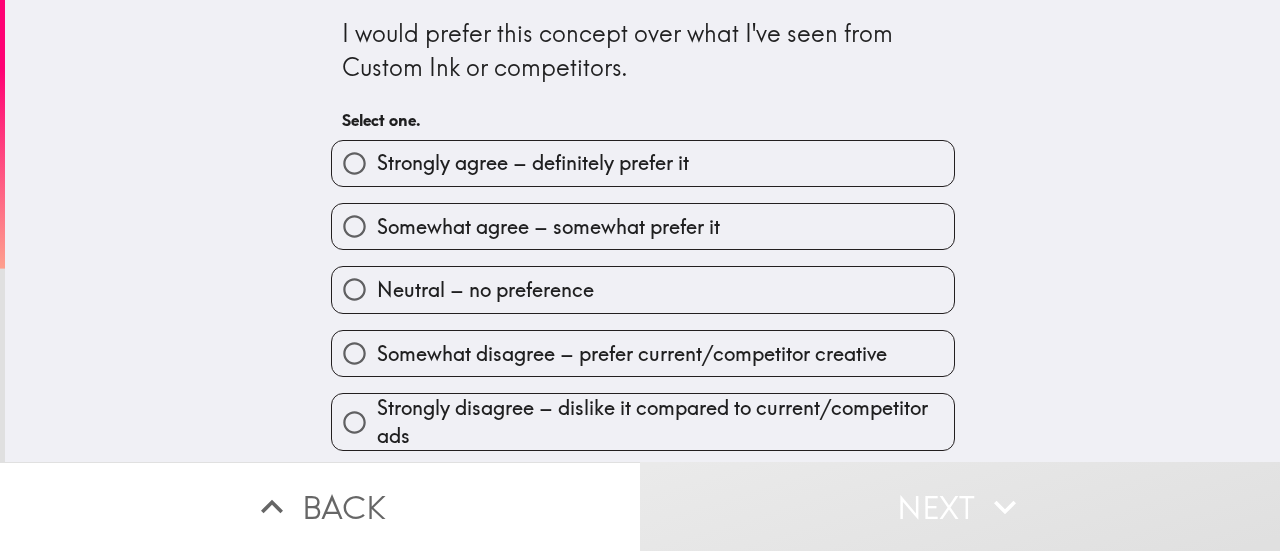 click on "Somewhat agree – somewhat prefer it" at bounding box center [548, 227] 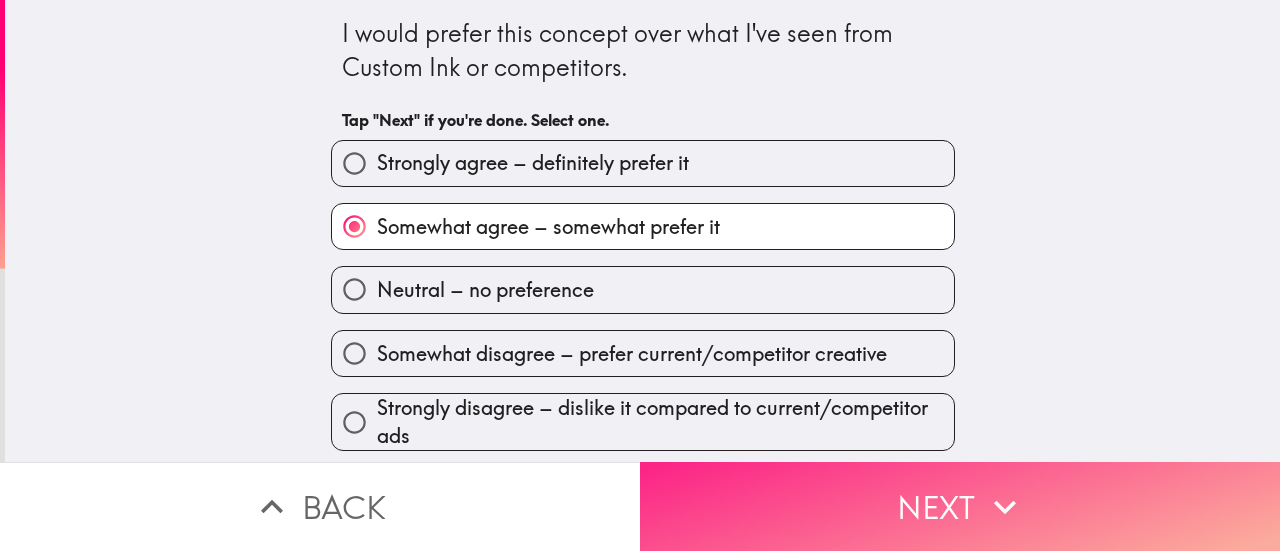 click on "Next" at bounding box center [960, 506] 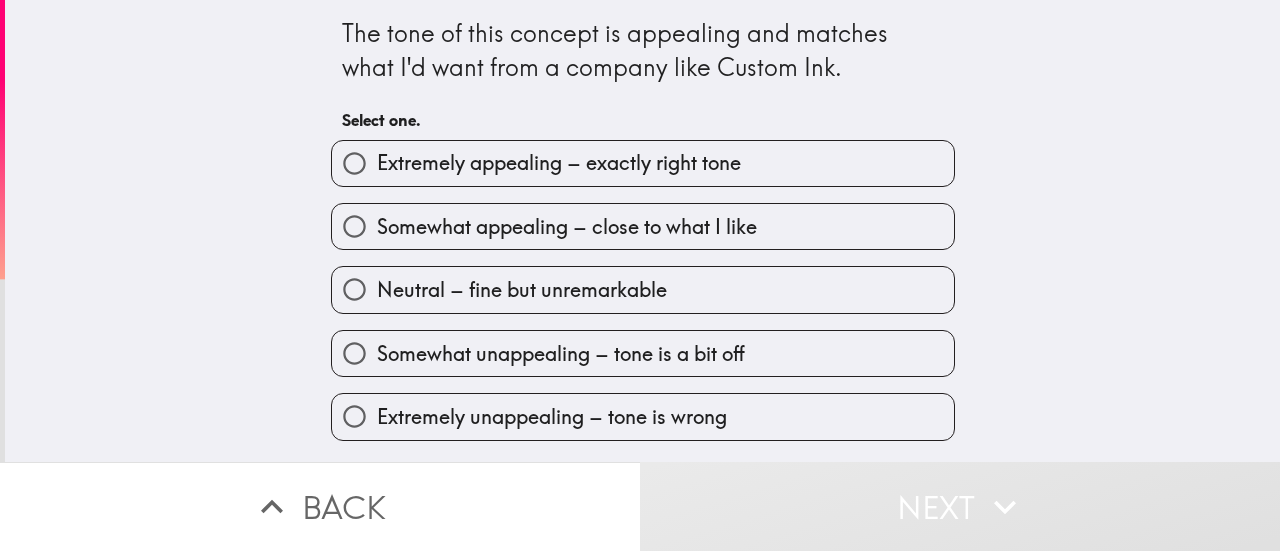 click on "Somewhat appealing – close to what I like" at bounding box center (635, 218) 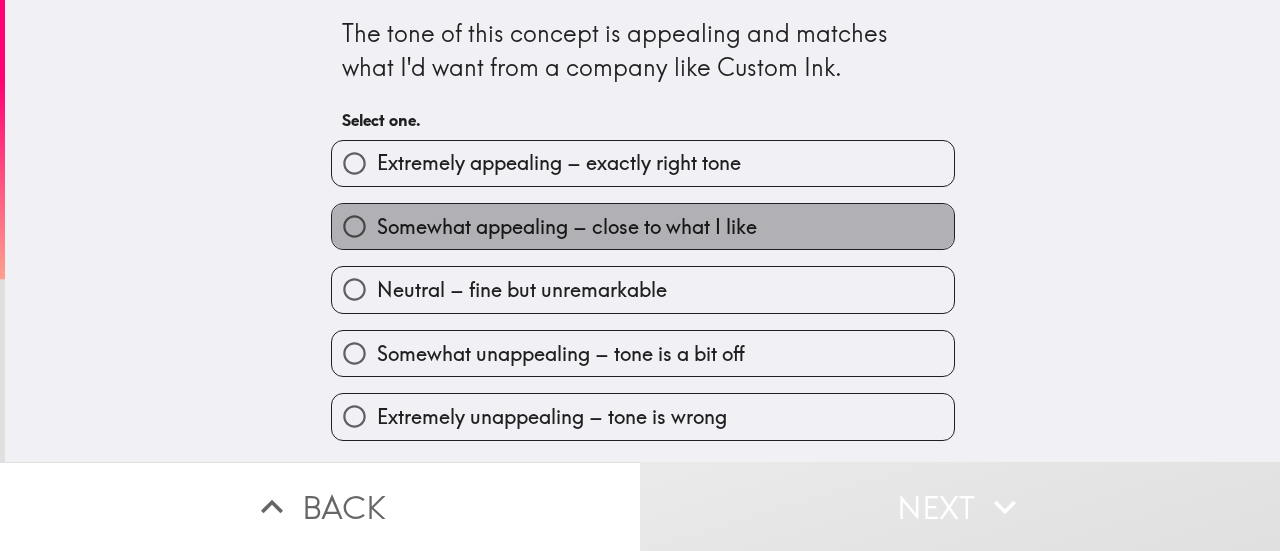 click on "Somewhat appealing – close to what I like" at bounding box center (567, 227) 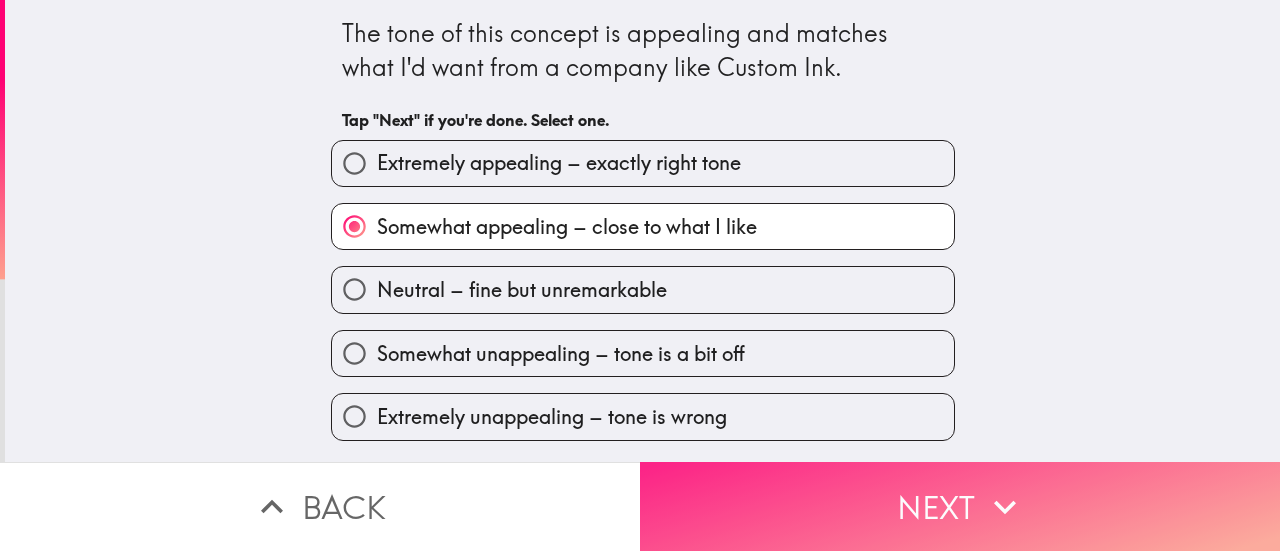 click on "Next" at bounding box center [960, 506] 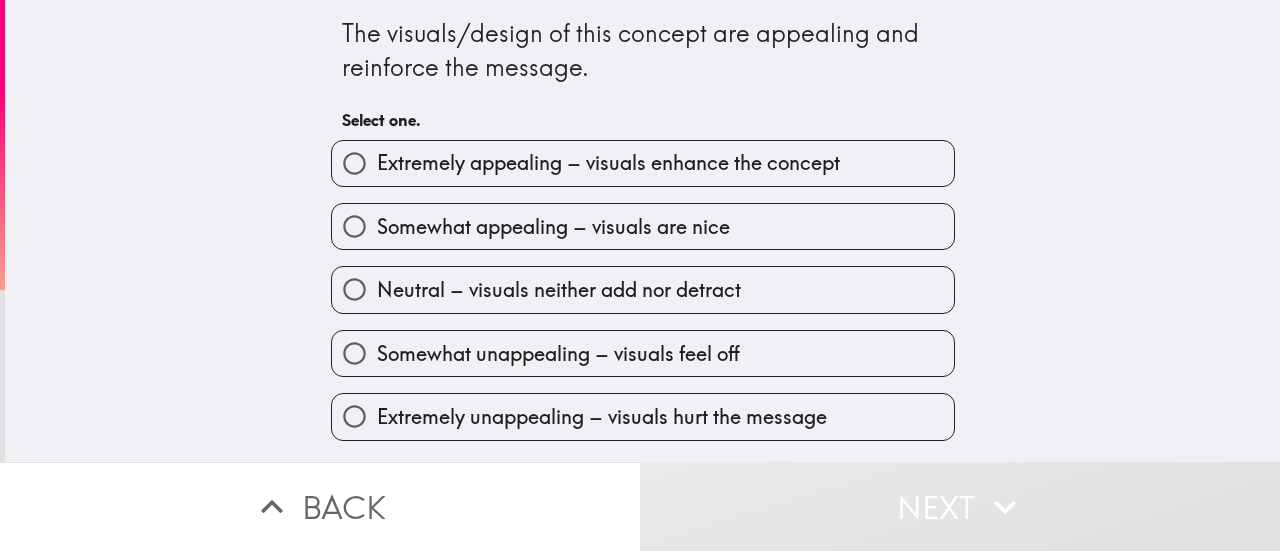 click on "Extremely appealing – visuals enhance the concept" at bounding box center (608, 163) 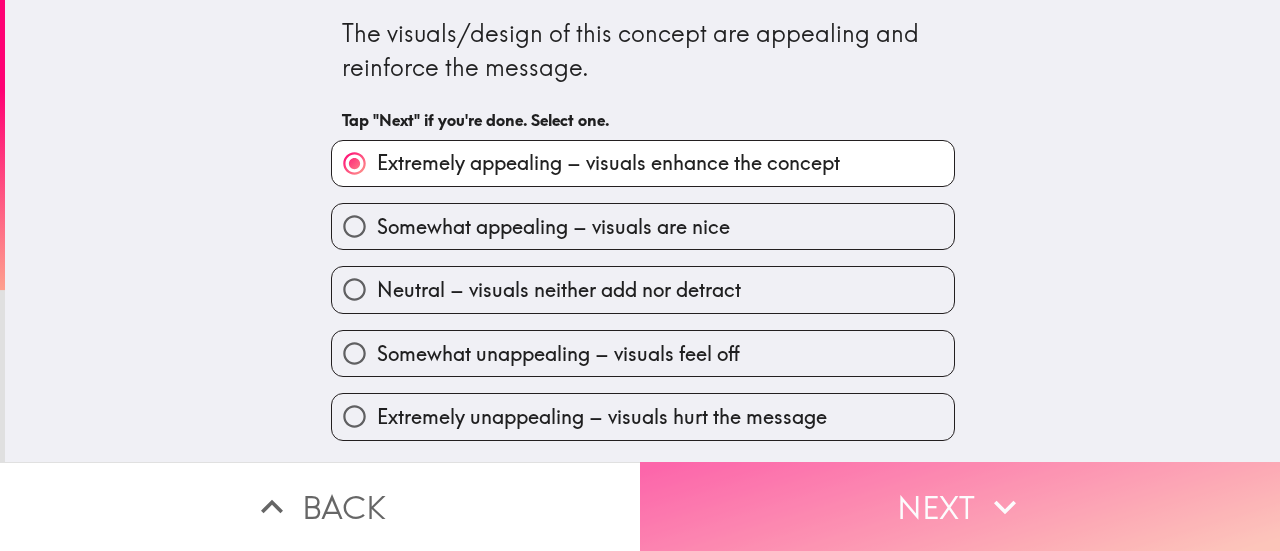 click on "Next" at bounding box center [960, 506] 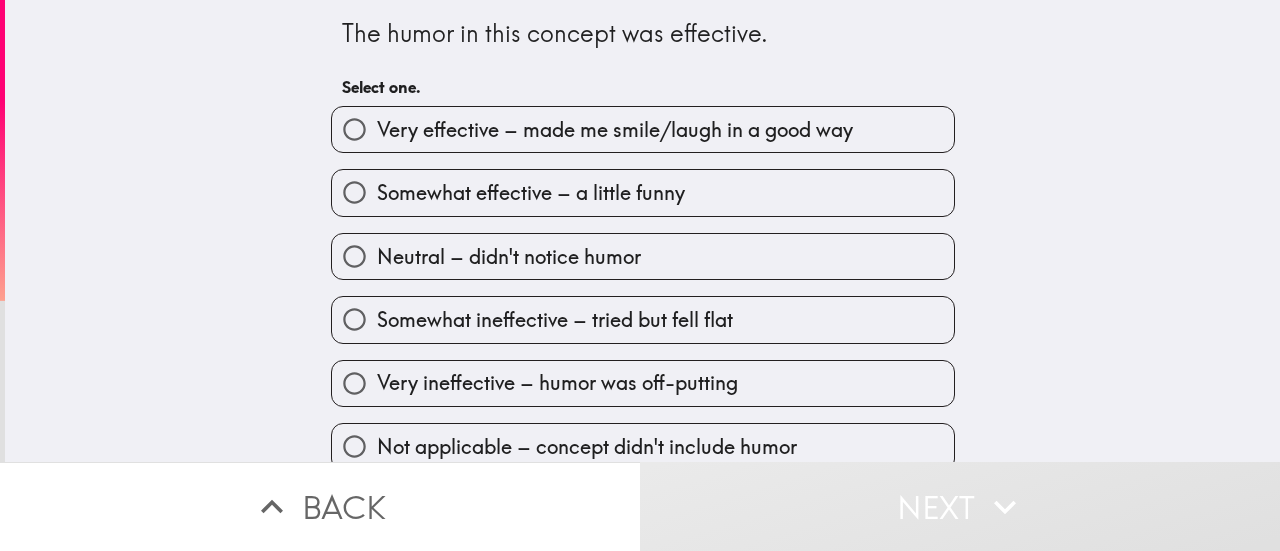 click on "Somewhat effective – a little funny" at bounding box center [531, 193] 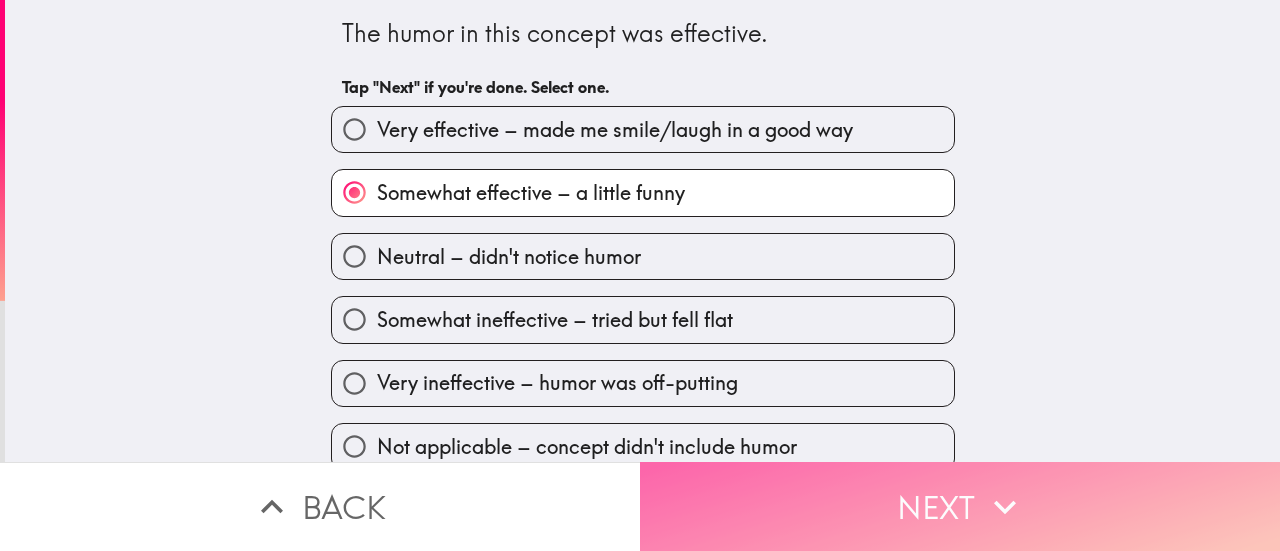 click on "Next" at bounding box center [960, 506] 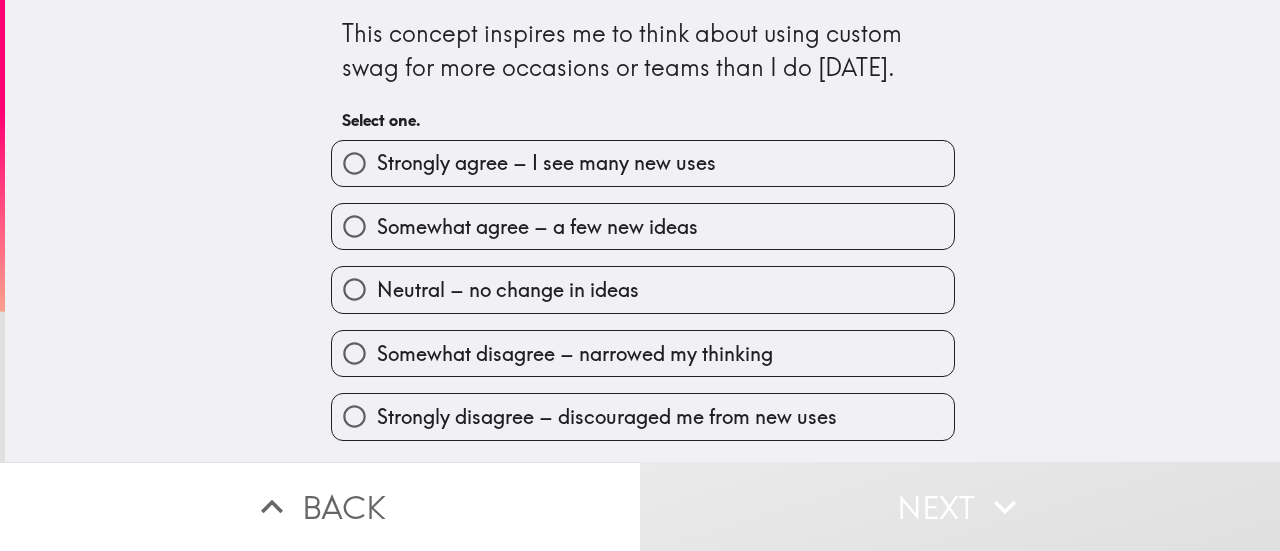 click on "Somewhat agree – a few new ideas" at bounding box center (537, 227) 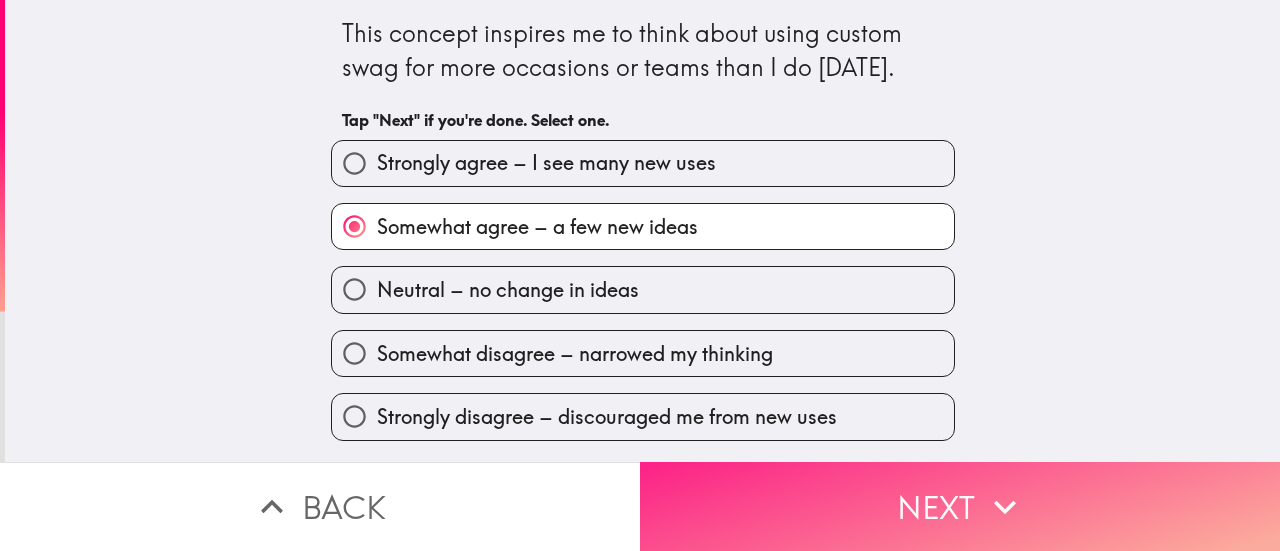 click on "Next" at bounding box center [960, 506] 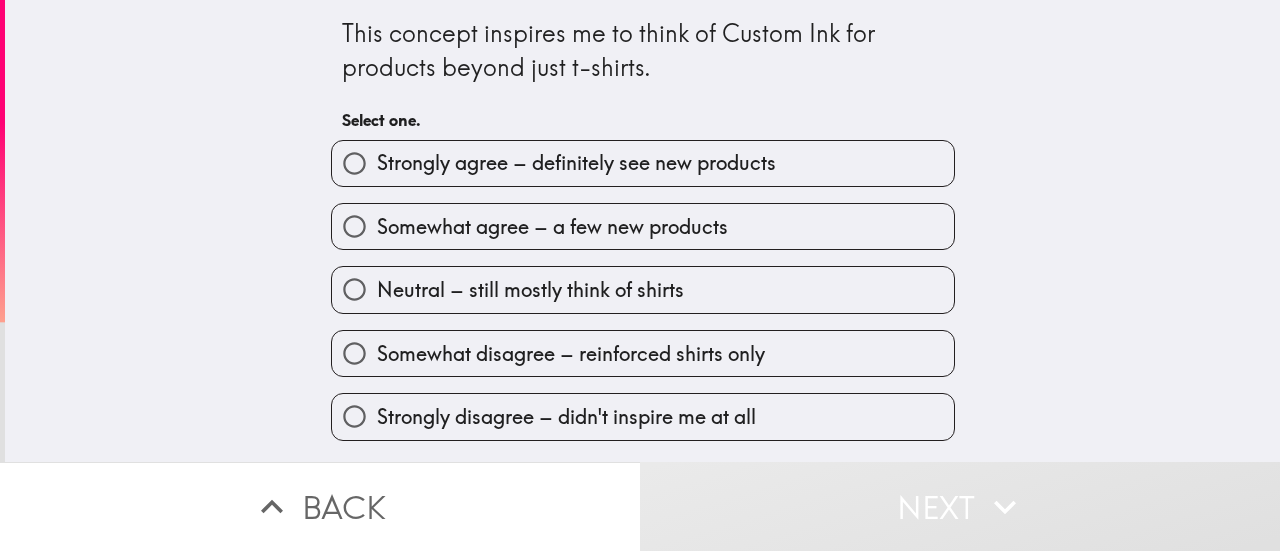 click on "Strongly agree – definitely see new products" at bounding box center (576, 163) 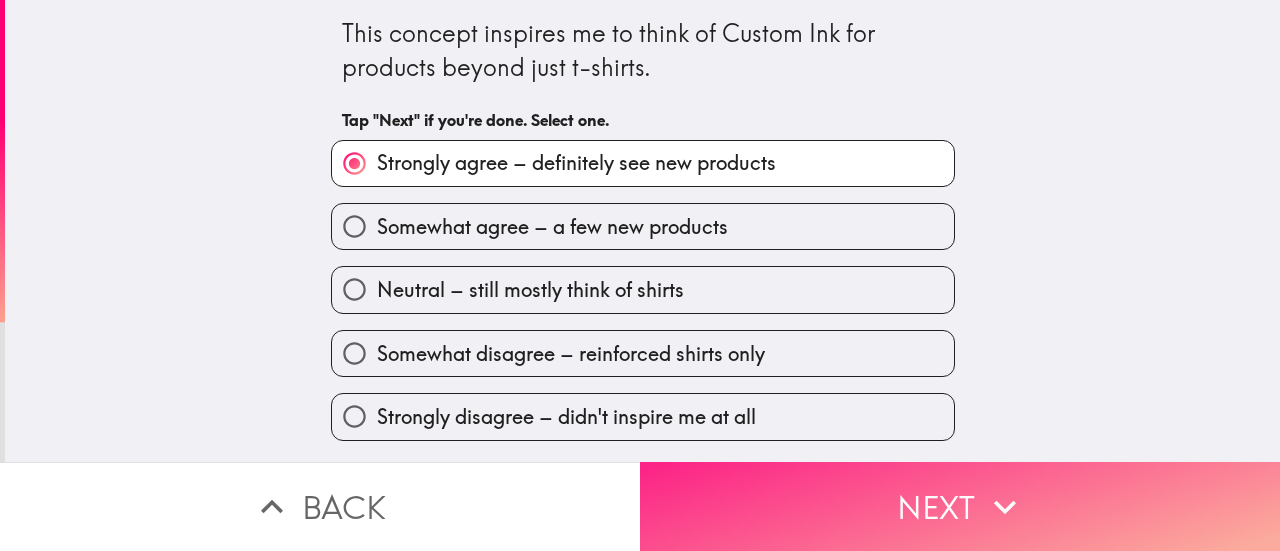 click on "Next" at bounding box center (960, 506) 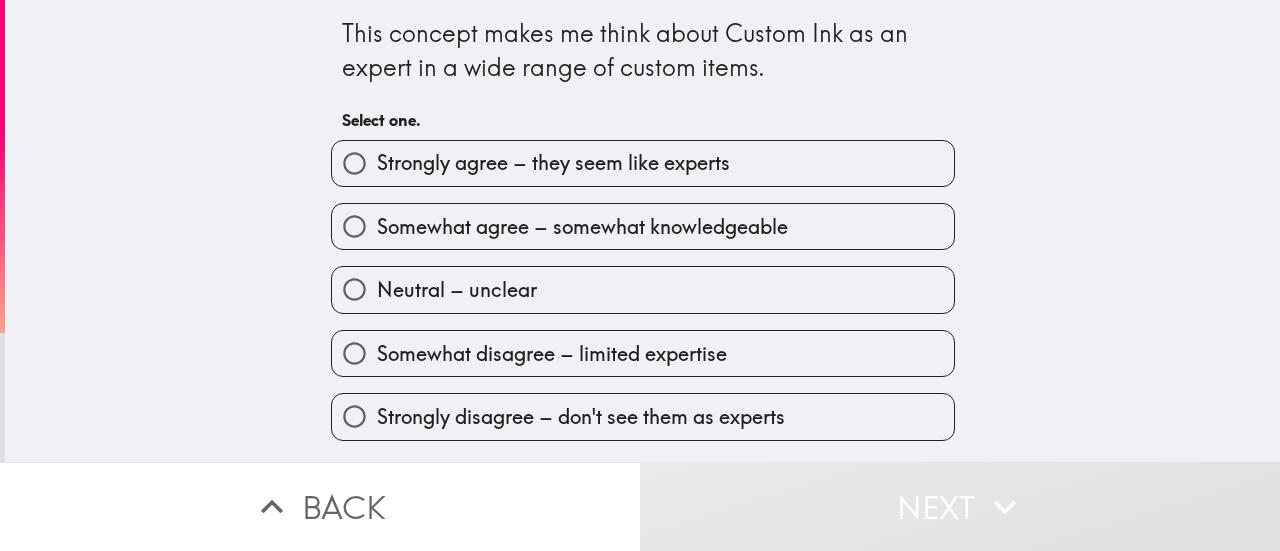 click on "Somewhat agree – somewhat knowledgeable" at bounding box center [643, 226] 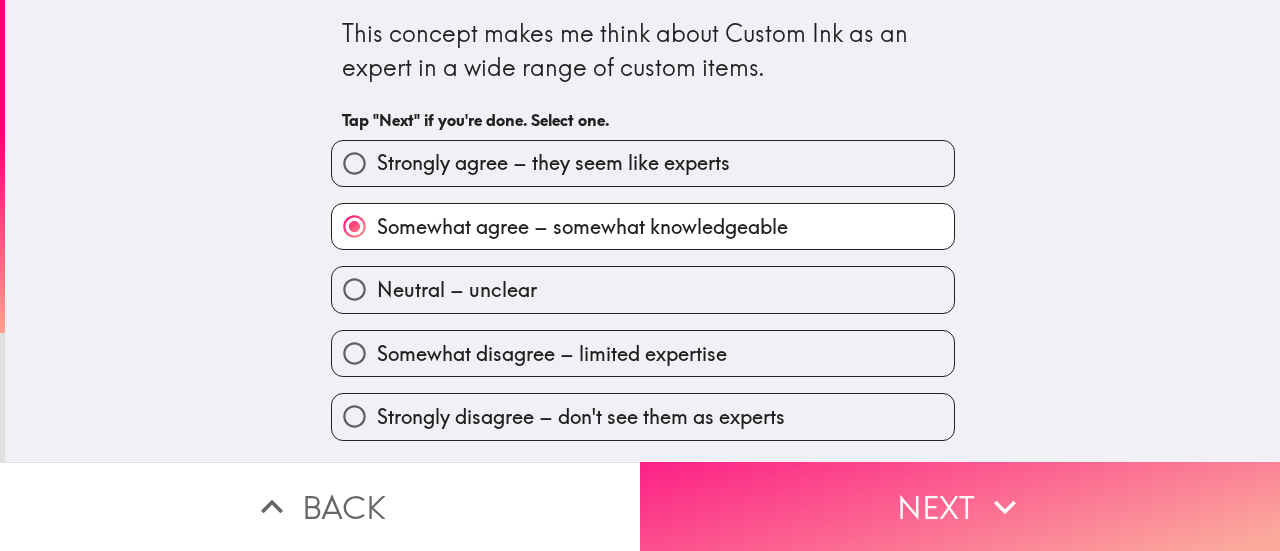 click on "Next" at bounding box center [960, 506] 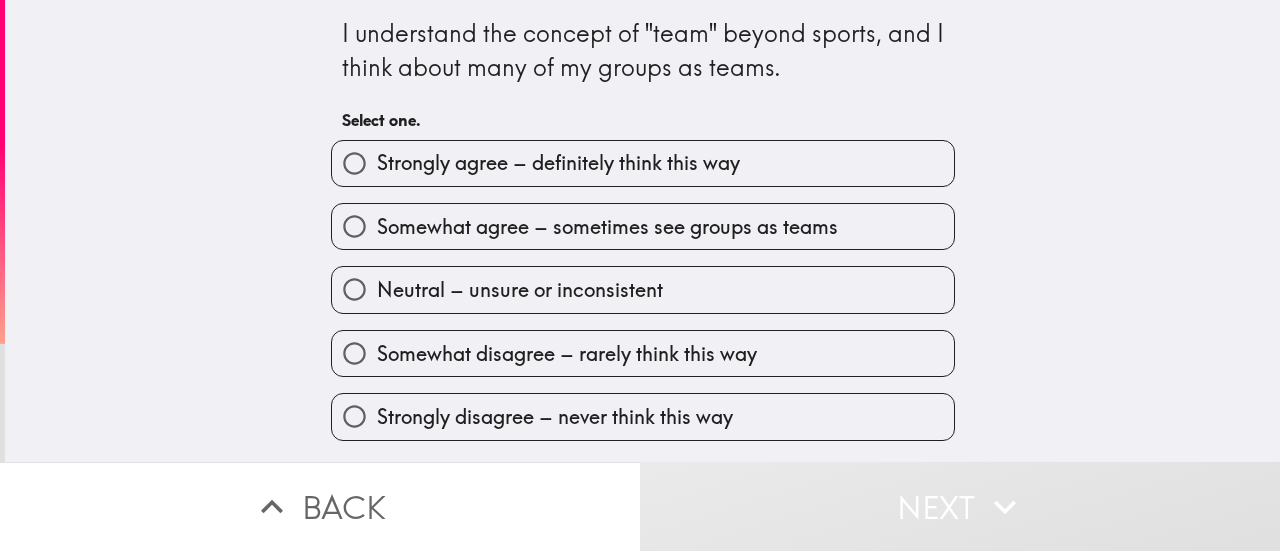 click on "Strongly agree – definitely think this way" at bounding box center [643, 163] 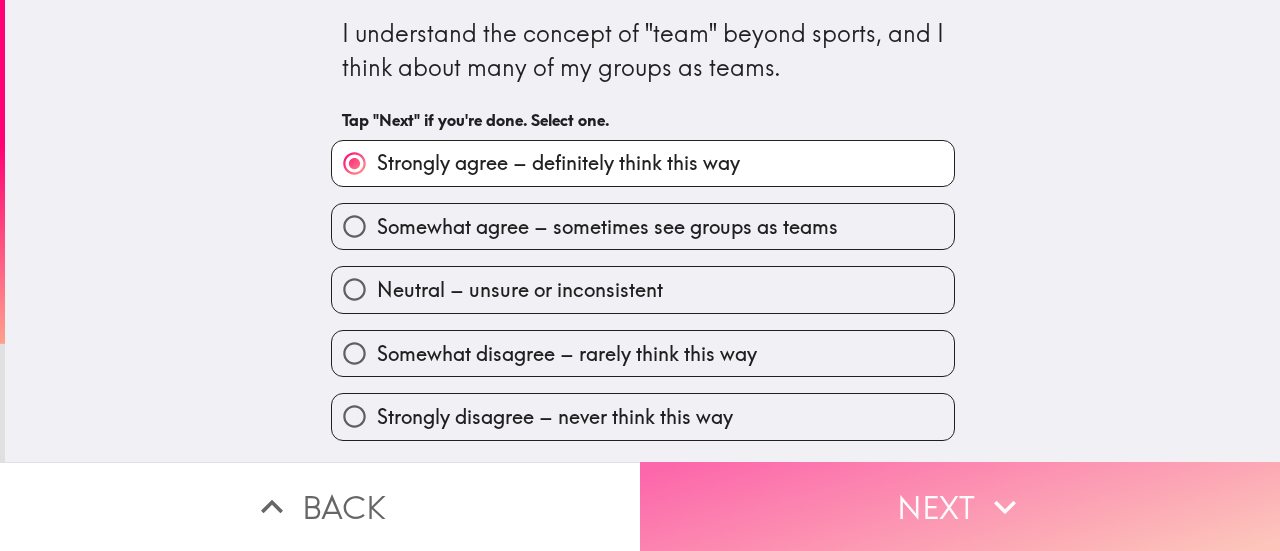 click on "Next" at bounding box center [960, 506] 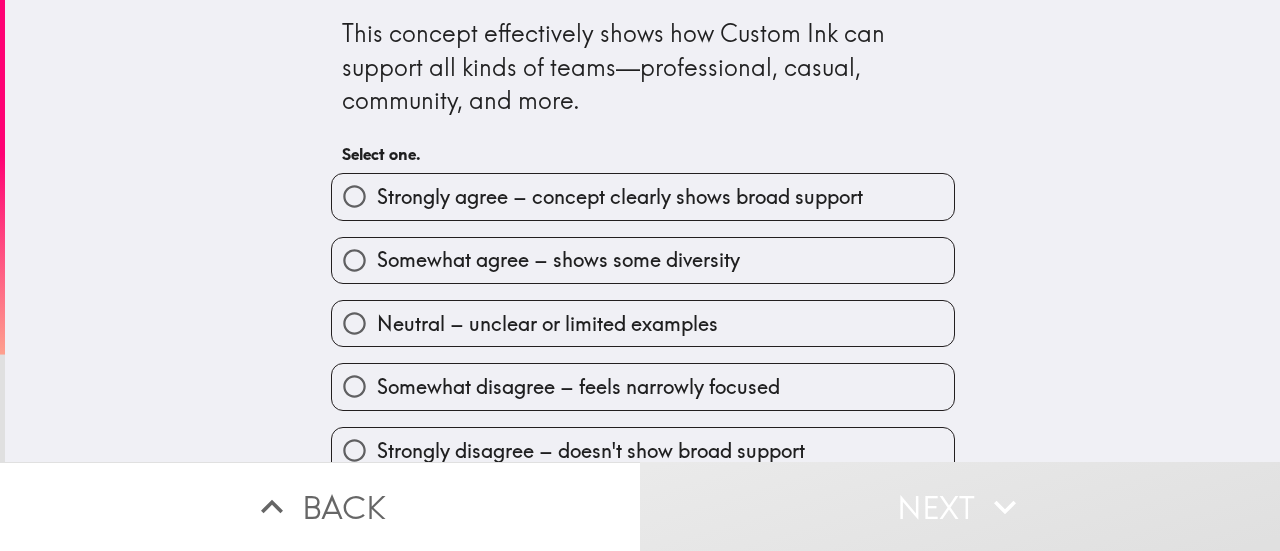 click on "Somewhat agree – shows some diversity" at bounding box center [643, 260] 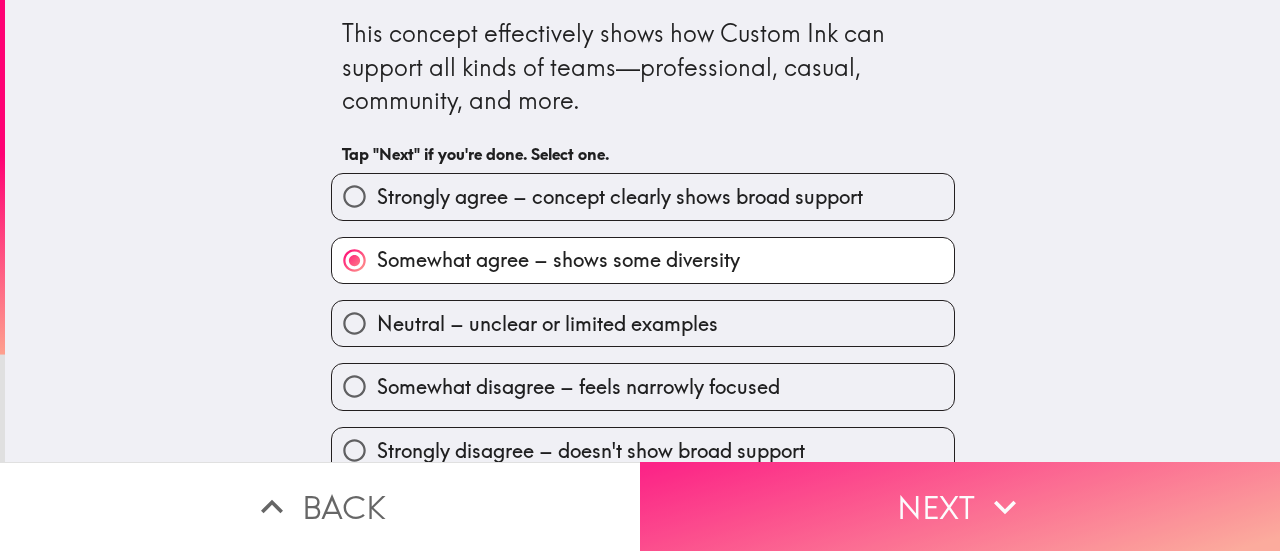 click on "Next" at bounding box center (960, 506) 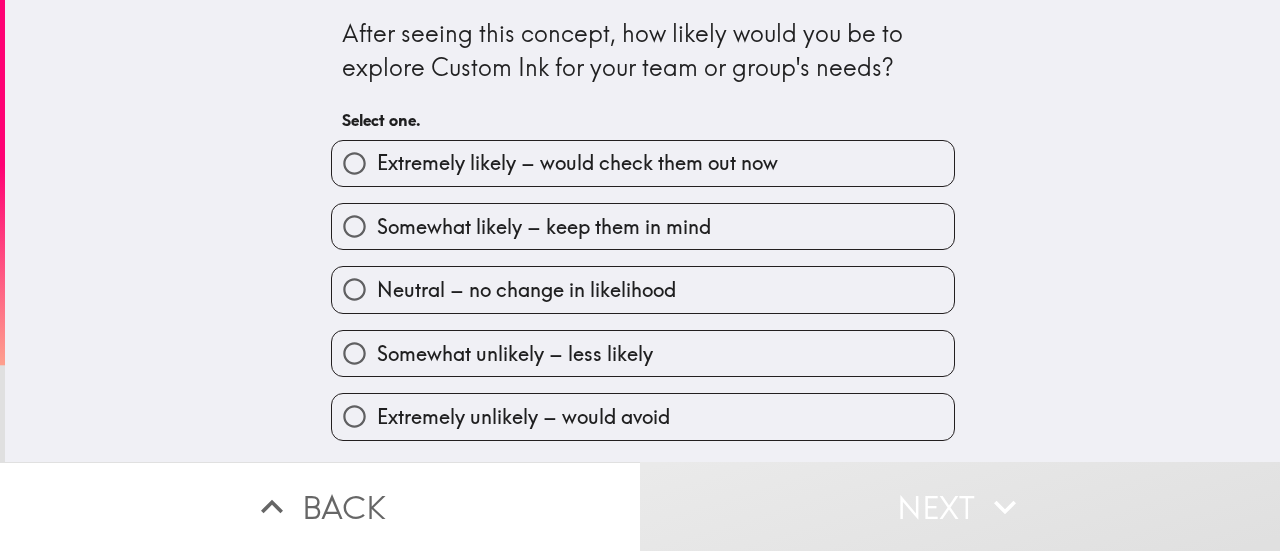 click on "Extremely likely – would check them out now" at bounding box center (577, 163) 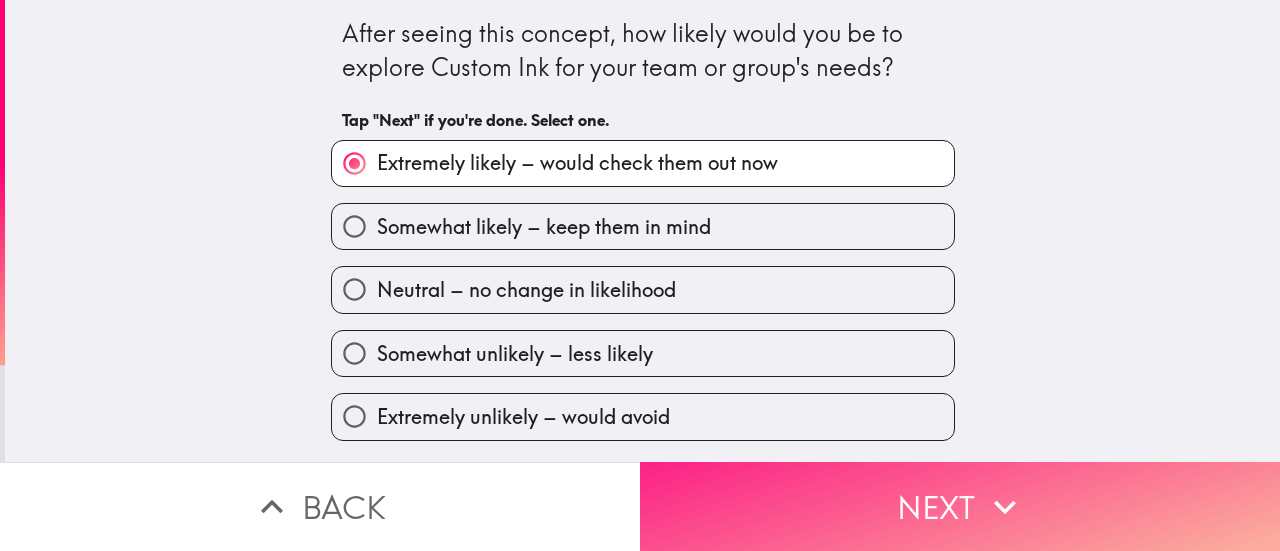 click on "Next" at bounding box center (960, 506) 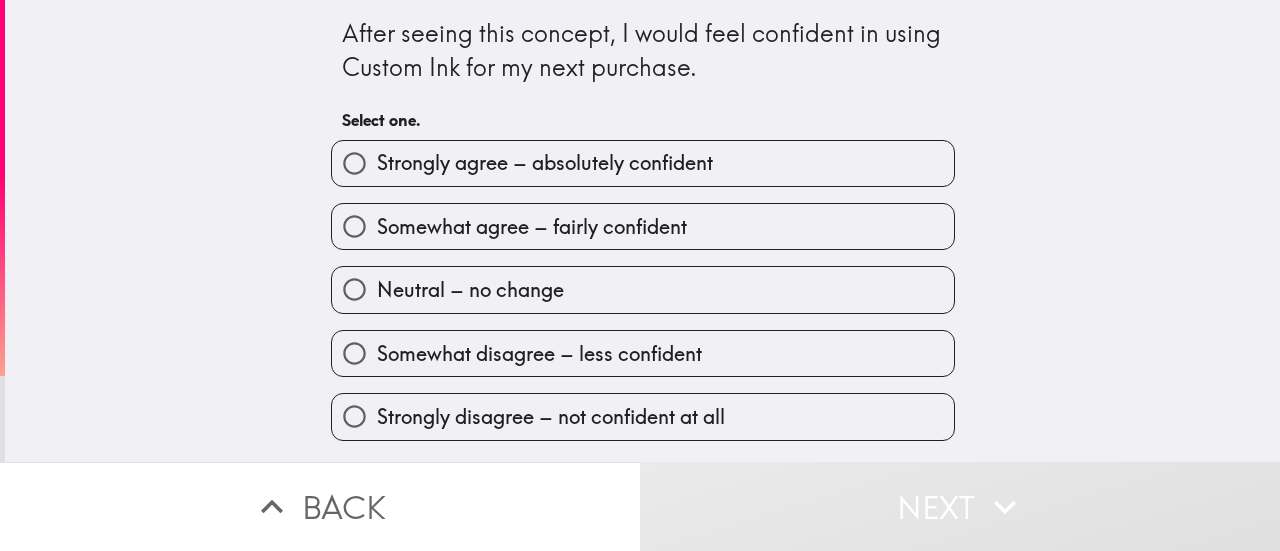 click on "Somewhat agree – fairly confident" at bounding box center (643, 226) 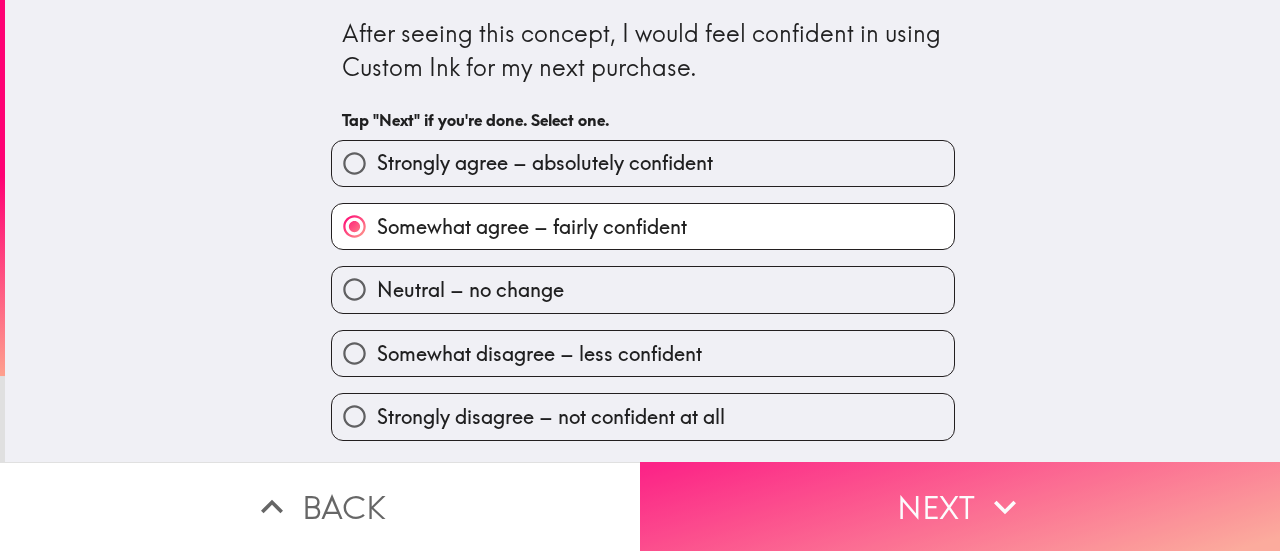 click on "Next" at bounding box center (960, 506) 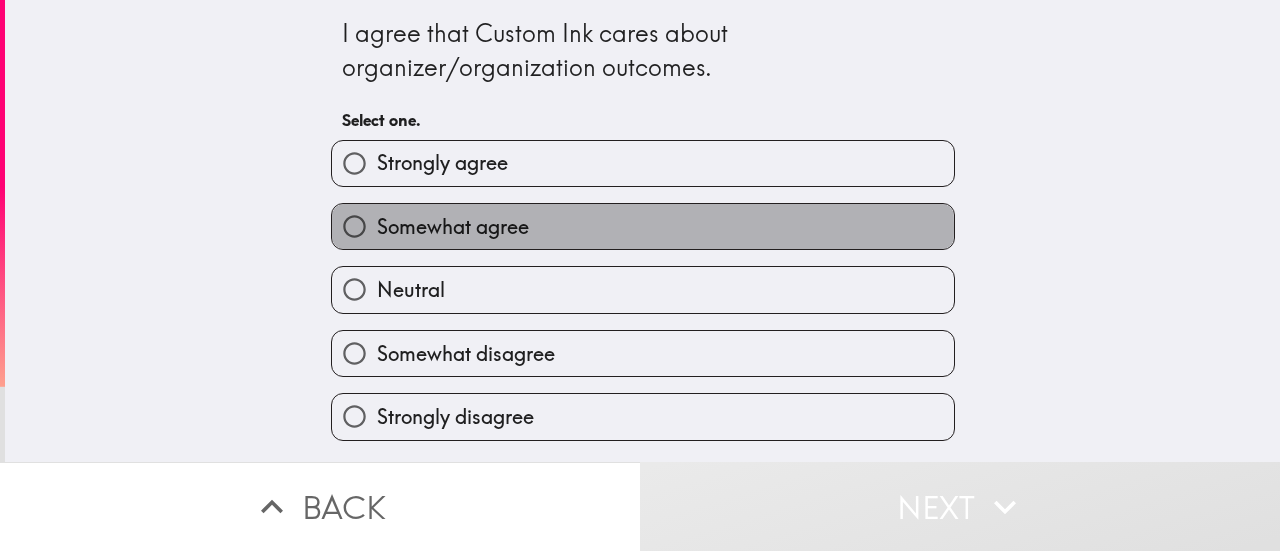 click on "Somewhat agree" at bounding box center [643, 226] 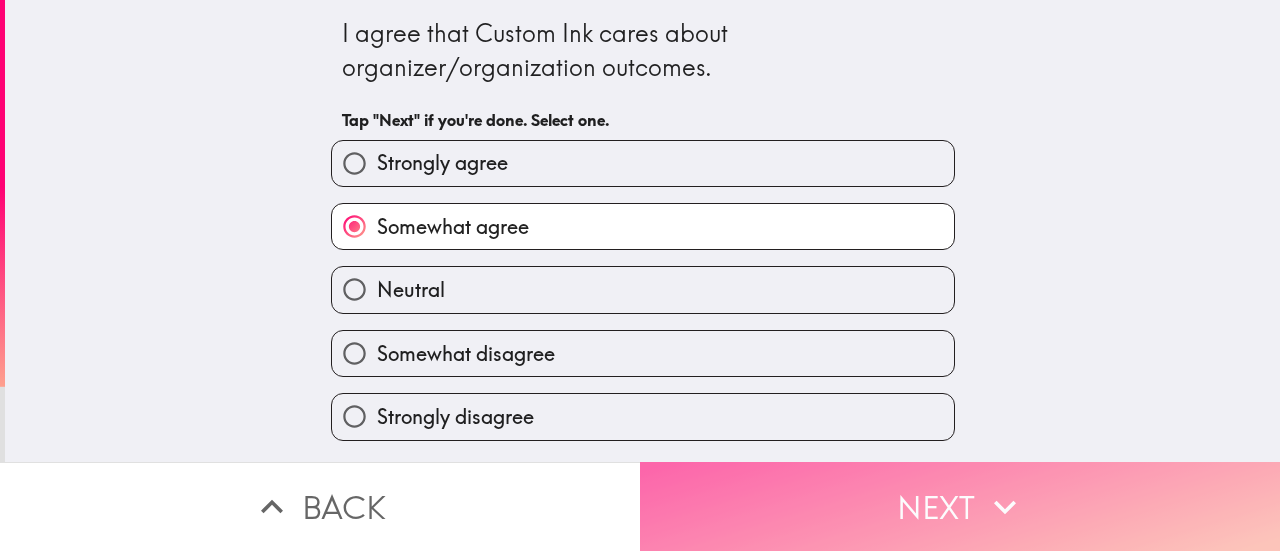 click on "Next" at bounding box center (960, 506) 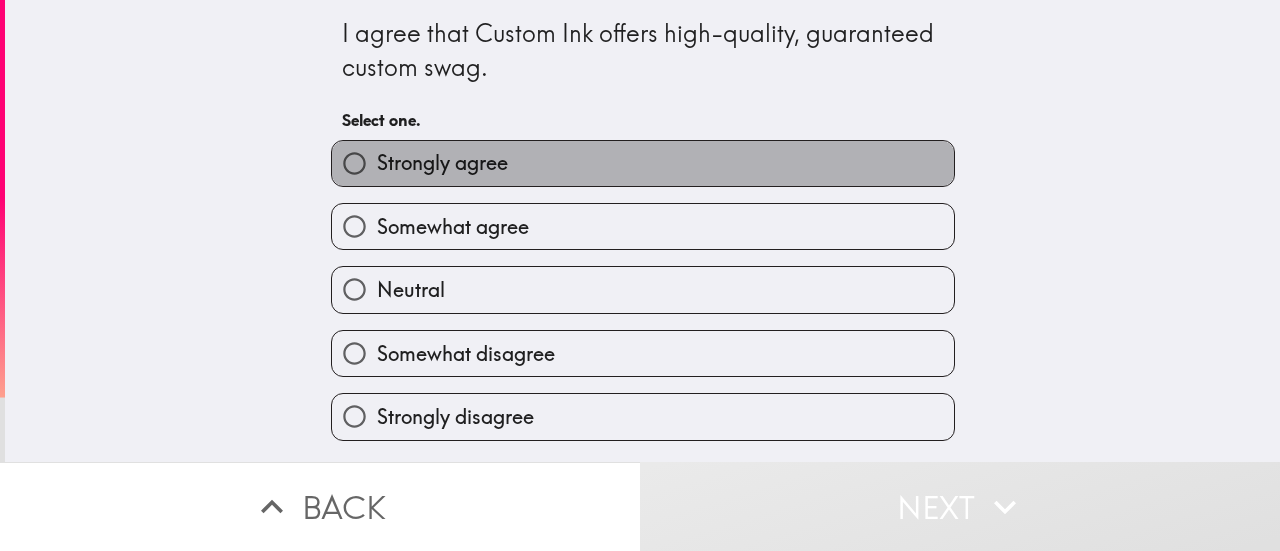 click on "Strongly agree" at bounding box center [643, 163] 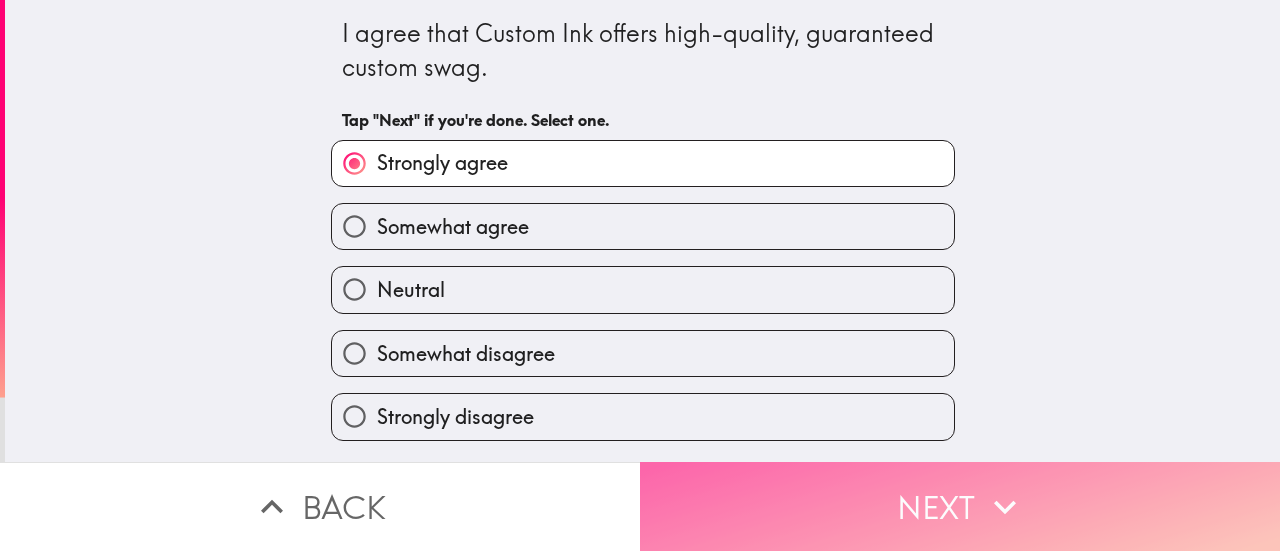 click on "Next" at bounding box center [960, 506] 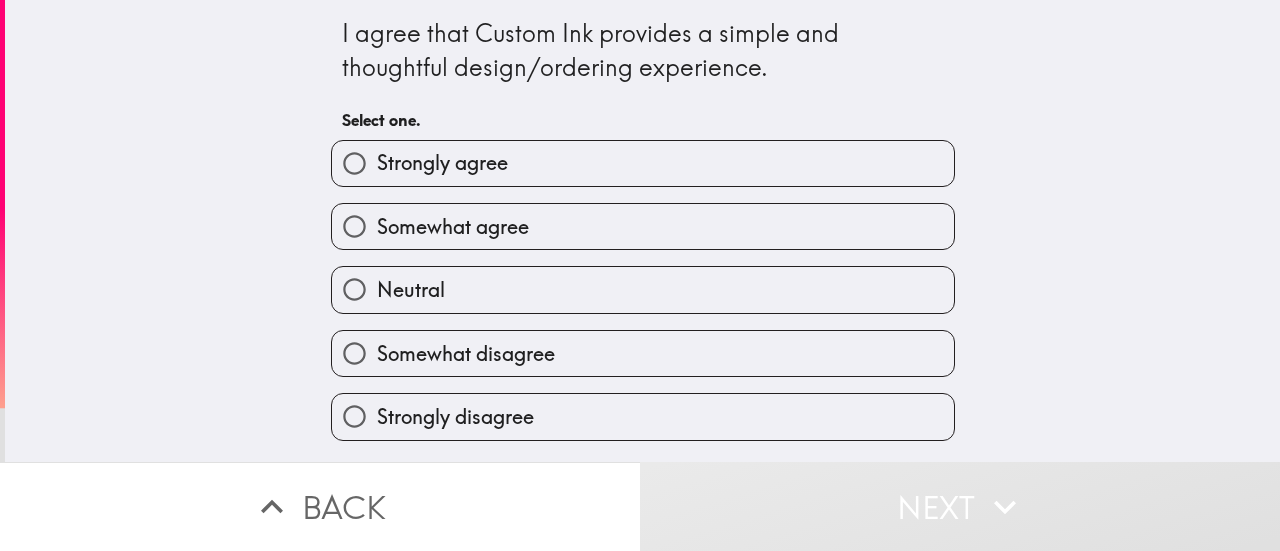click on "Somewhat agree" at bounding box center [643, 226] 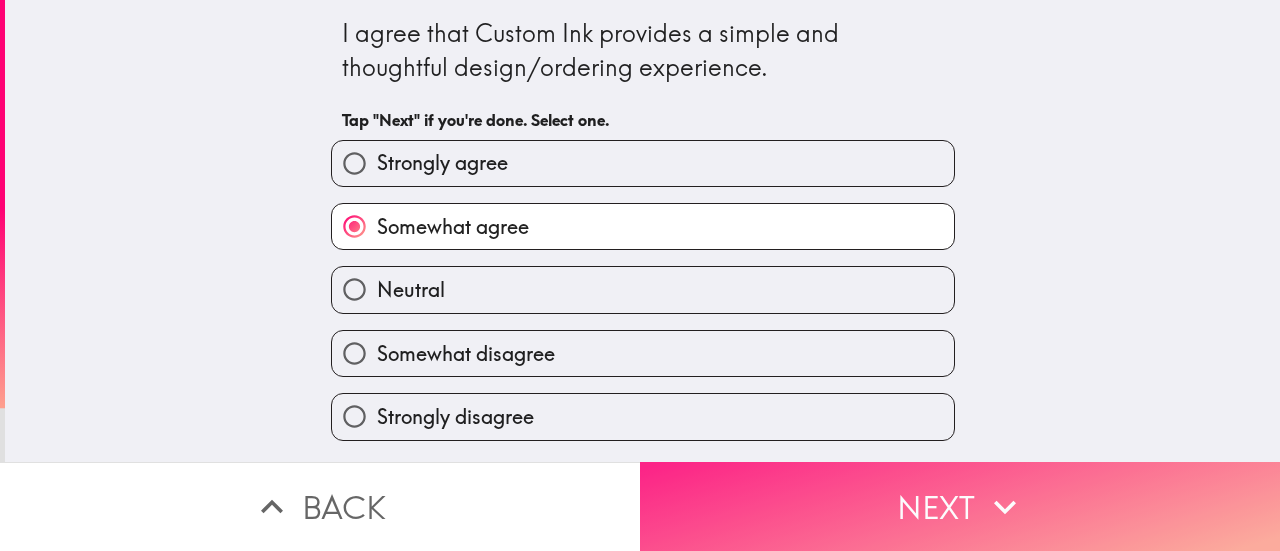 click on "Next" at bounding box center (960, 506) 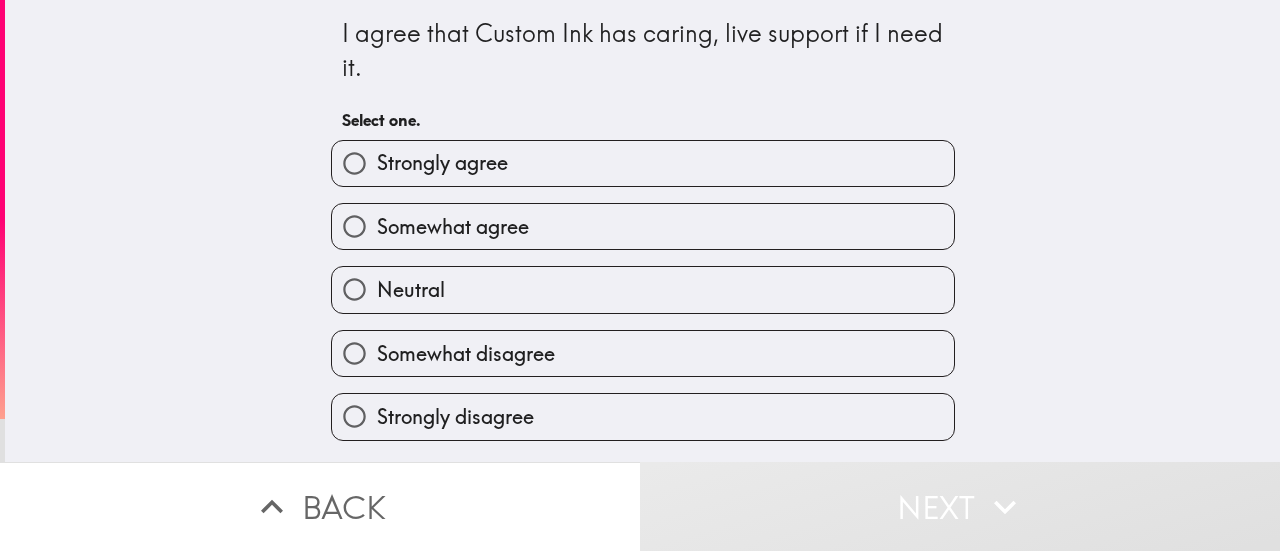 click on "Somewhat agree" at bounding box center [643, 226] 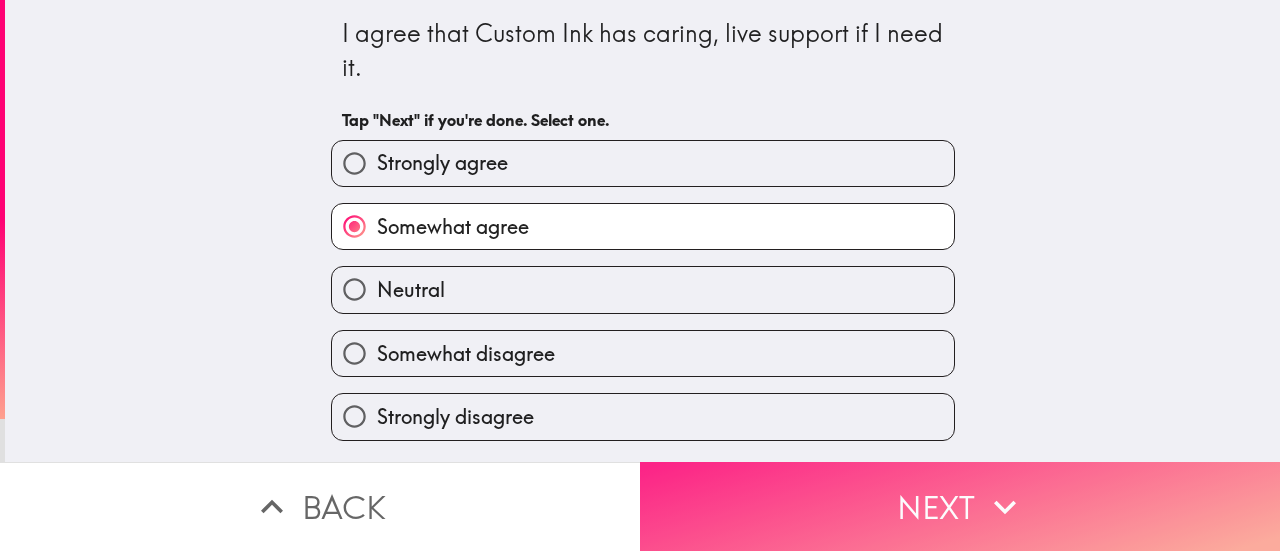 click on "Next" at bounding box center [960, 506] 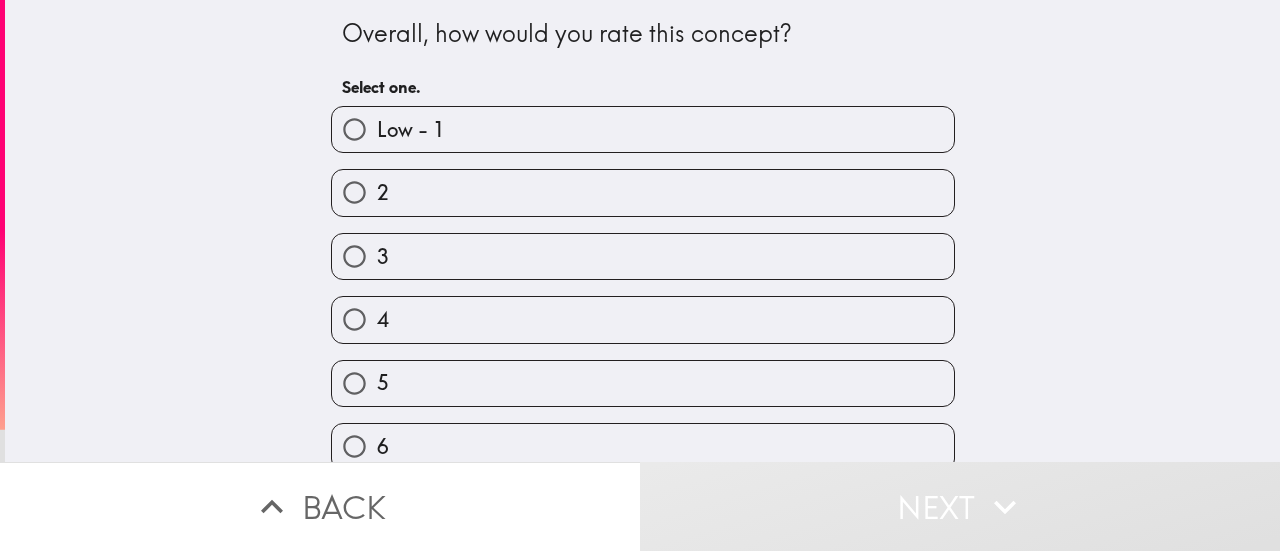 click on "2" at bounding box center [643, 192] 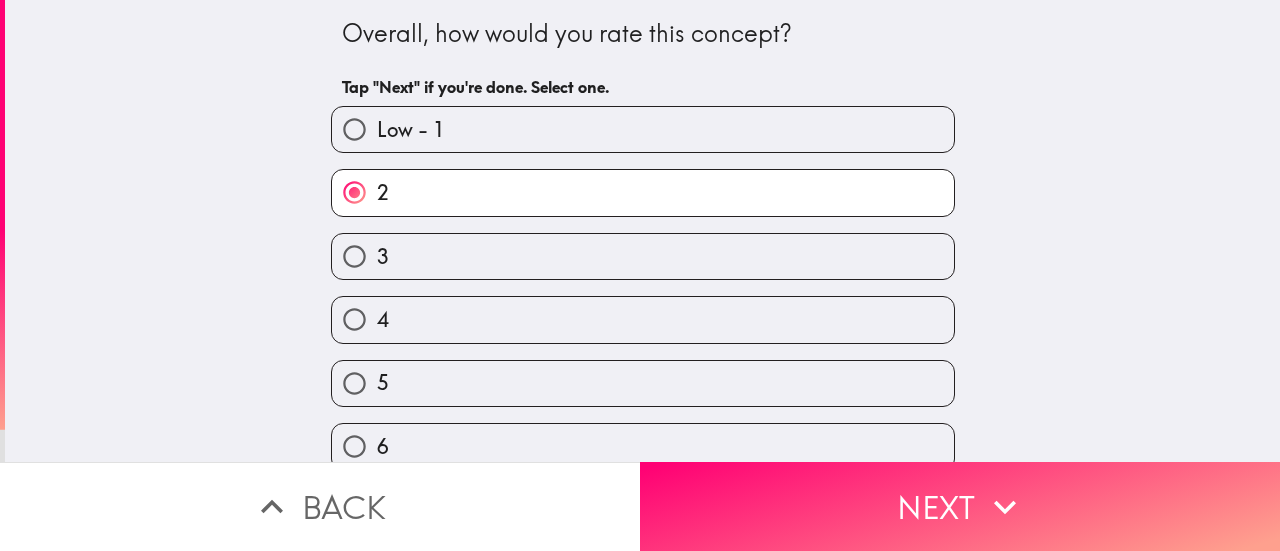 click on "4" at bounding box center [643, 319] 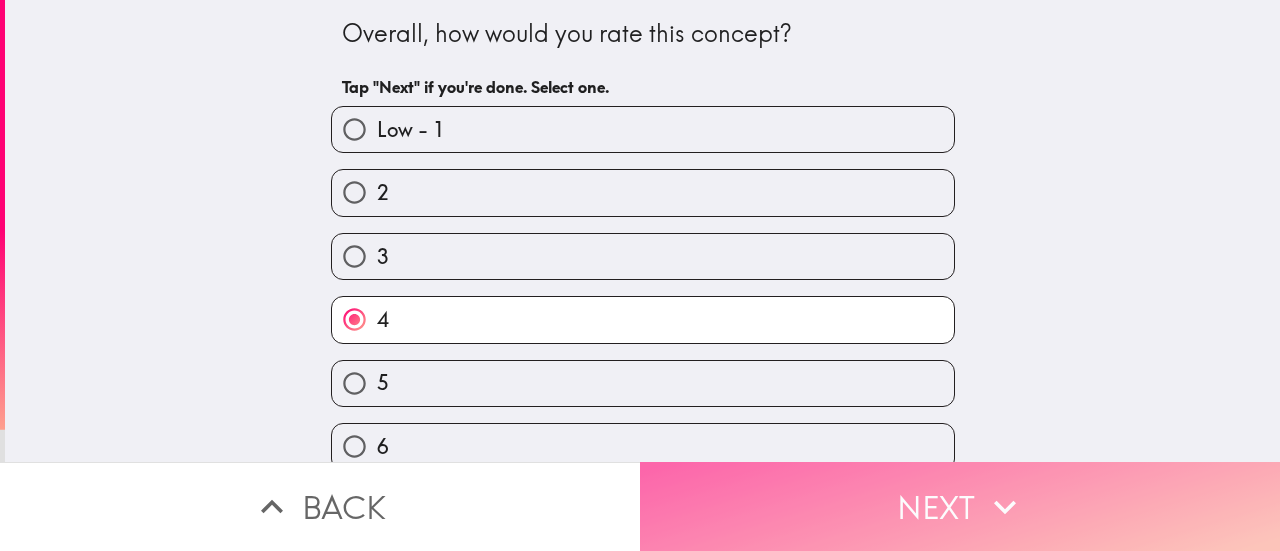 click on "Next" at bounding box center (960, 506) 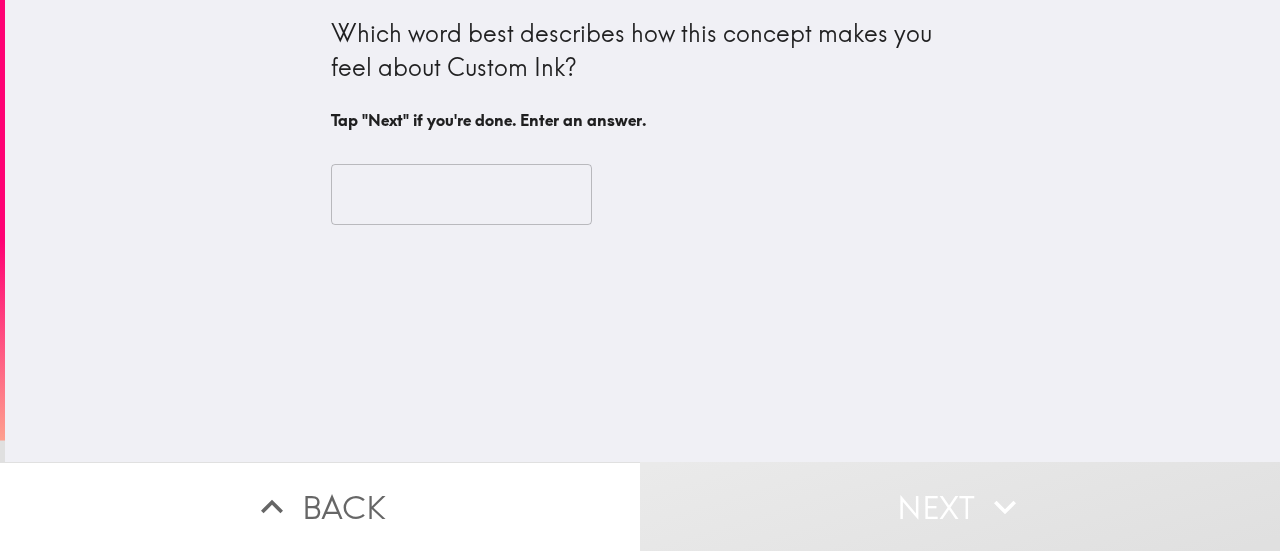 click at bounding box center [461, 195] 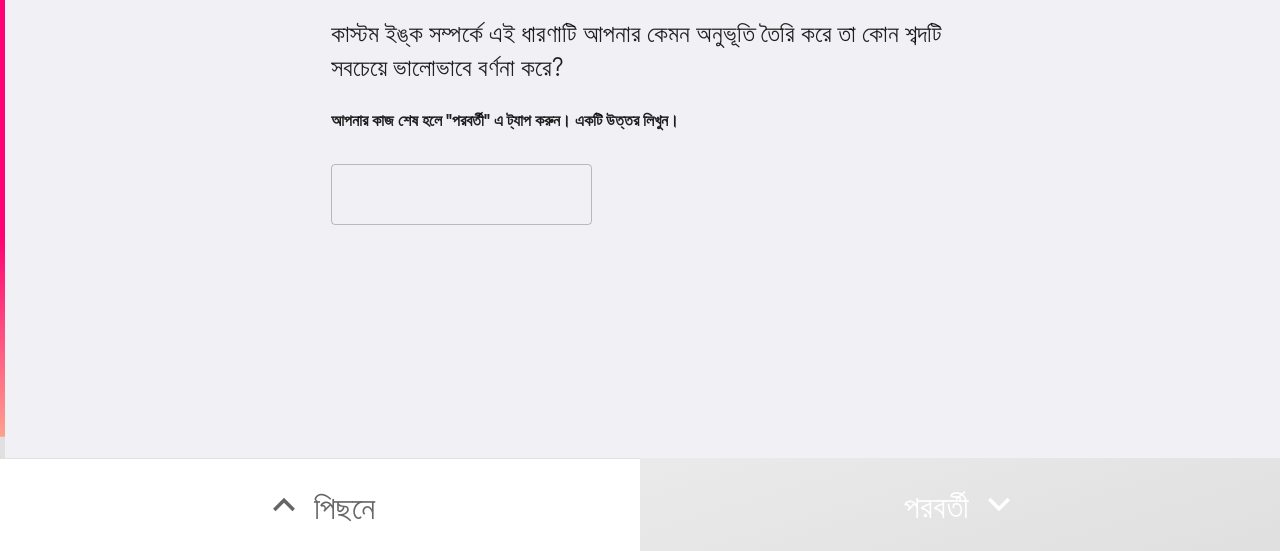 click on "কাস্টম ইঙ্ক সম্পর্কে এই ধারণাটি আপনার কেমন অনুভূতি তৈরি করে তা কোন শব্দটি সবচেয়ে ভালোভাবে বর্ণনা করে? আপনার কাজ শেষ হলে "পরবর্তী" এ ট্যাপ করুন।    একটি উত্তর লিখুন। ​" at bounding box center [642, 229] 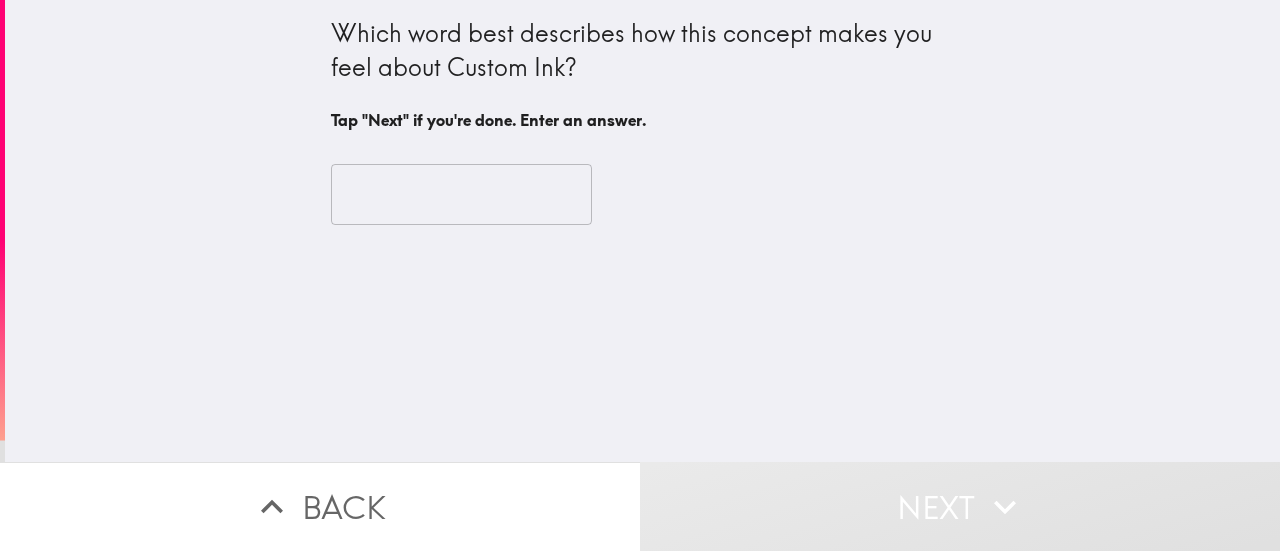 click at bounding box center (461, 195) 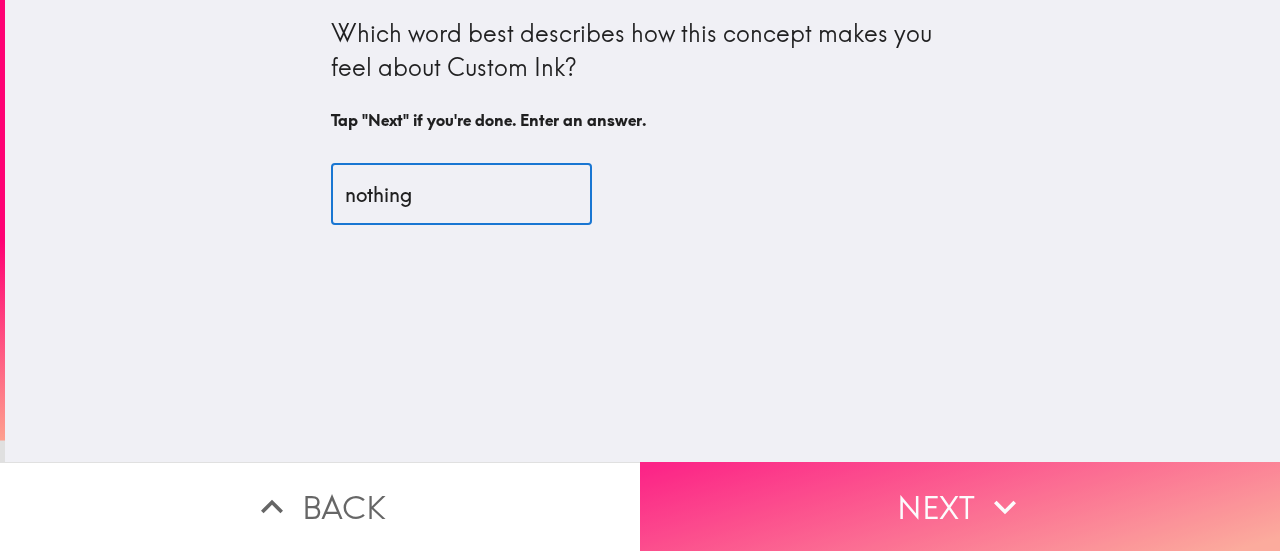 type on "nothing" 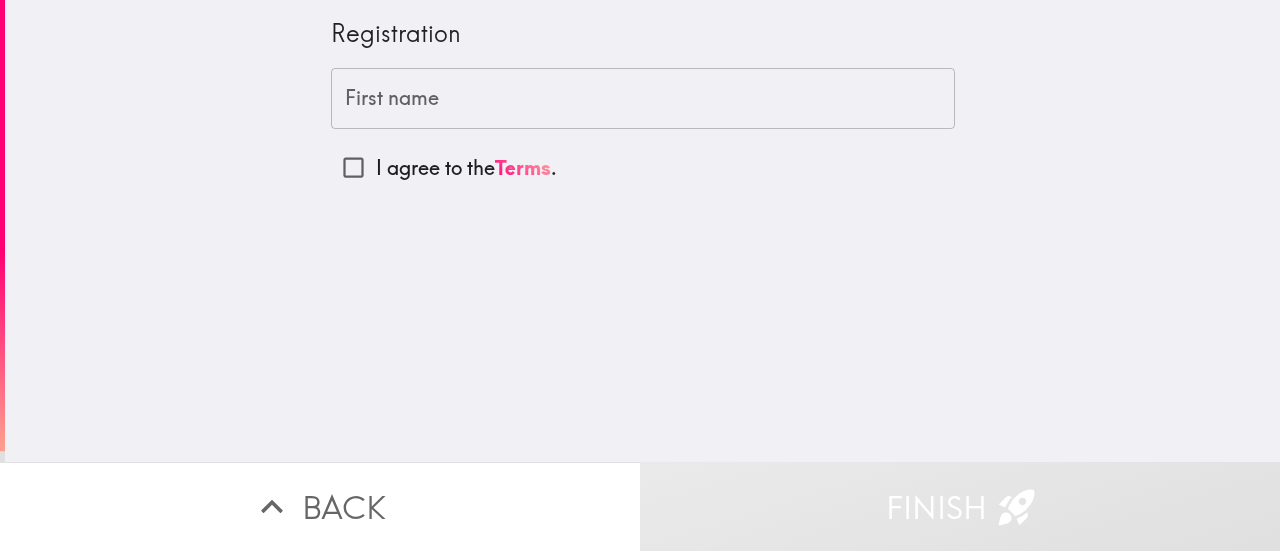 click on "First name" at bounding box center (643, 99) 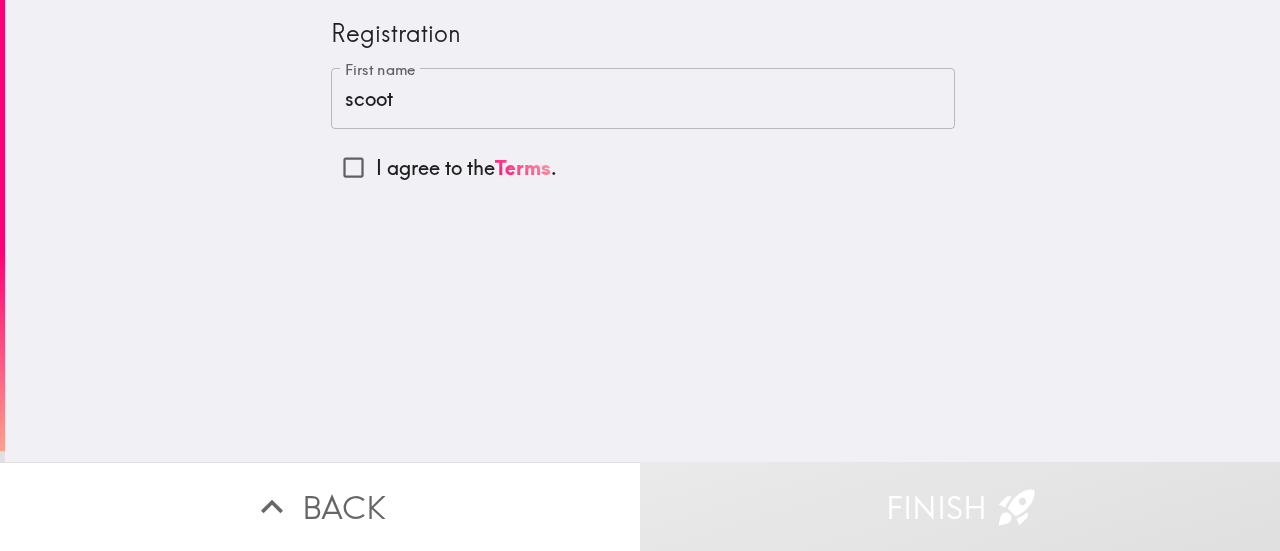 click on "Registration First name scoot First name I agree to the  Terms ." at bounding box center [642, 231] 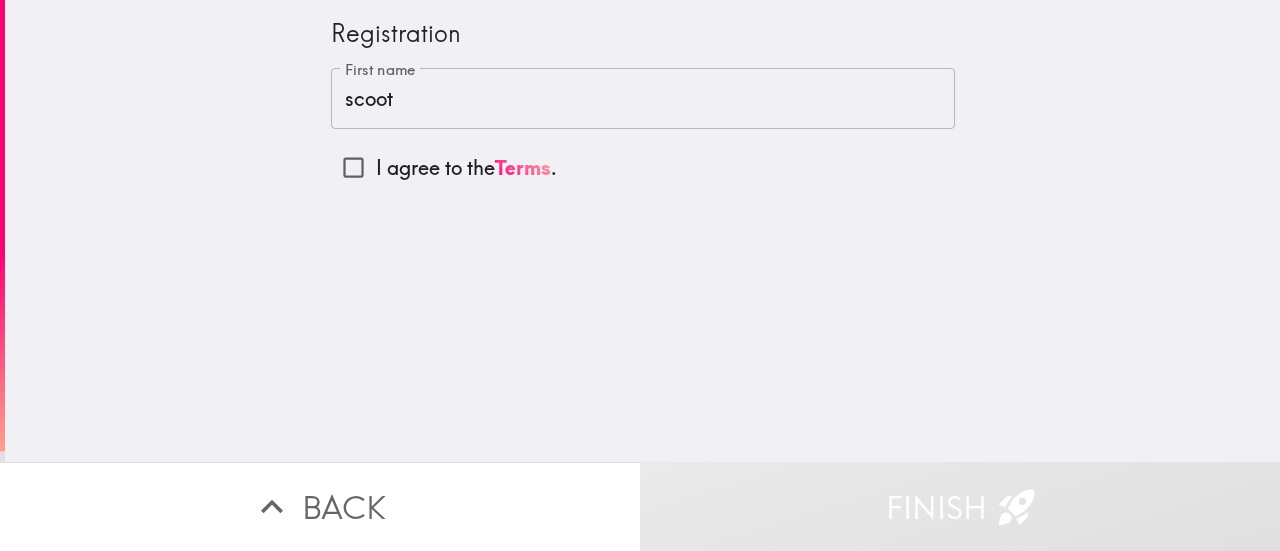click on "scoot" at bounding box center (643, 99) 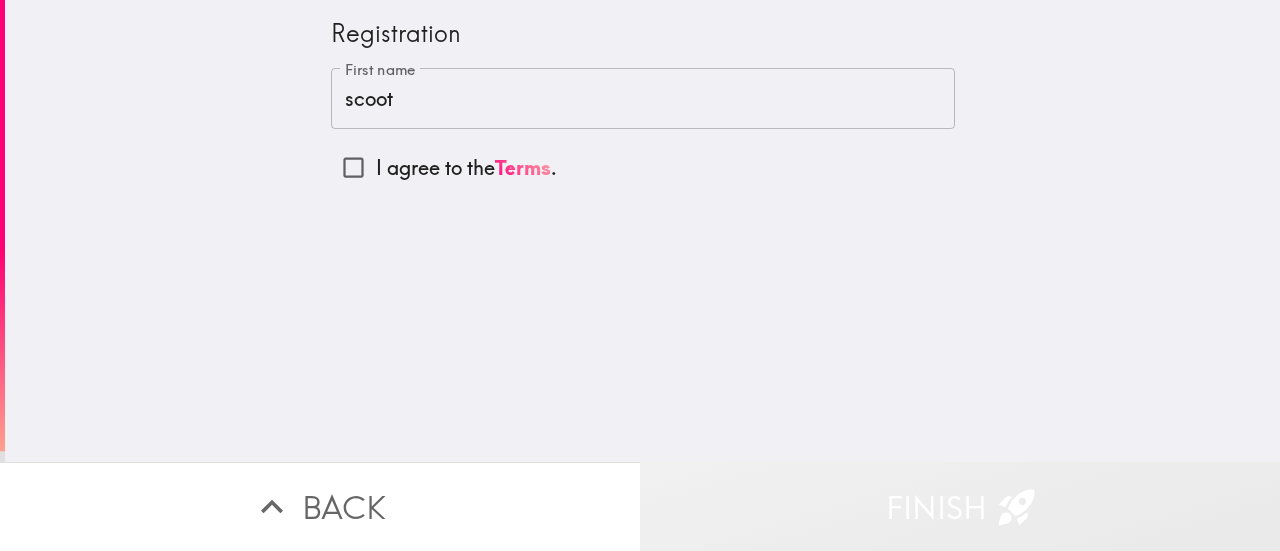 click on "Finish" at bounding box center (960, 506) 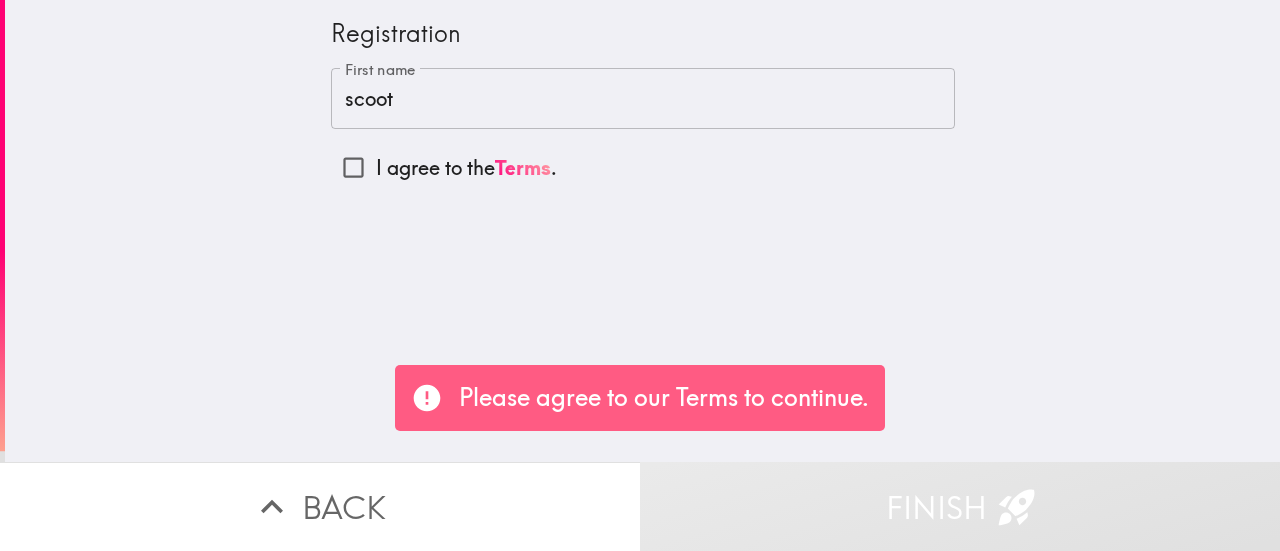 click on "Please agree to our Terms to continue." at bounding box center (640, 398) 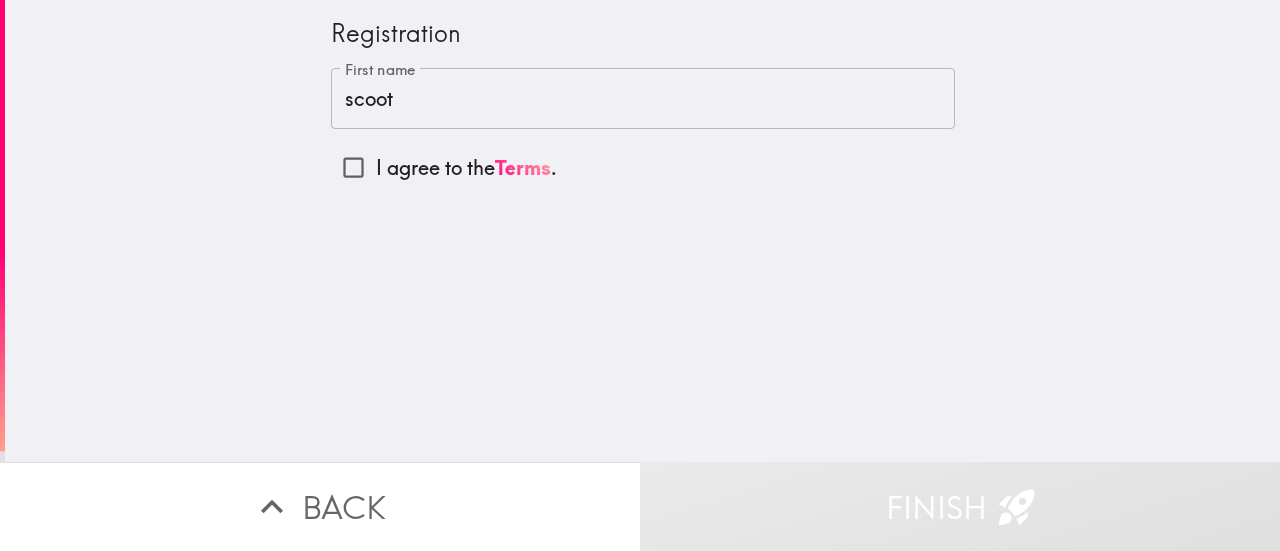click on "Registration" at bounding box center [643, 34] 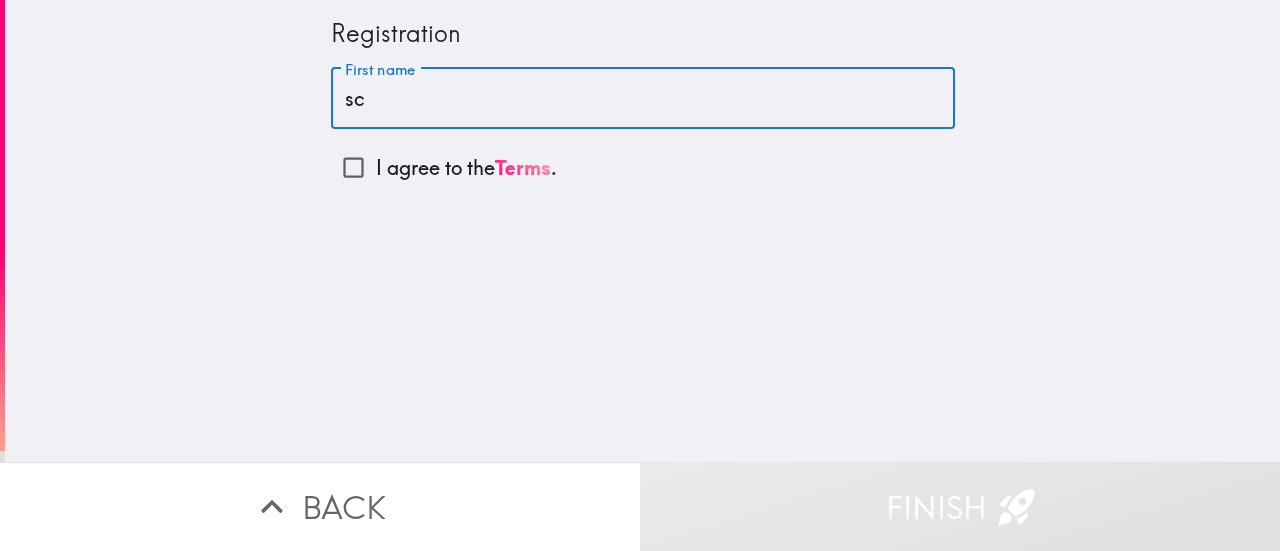 type on "s" 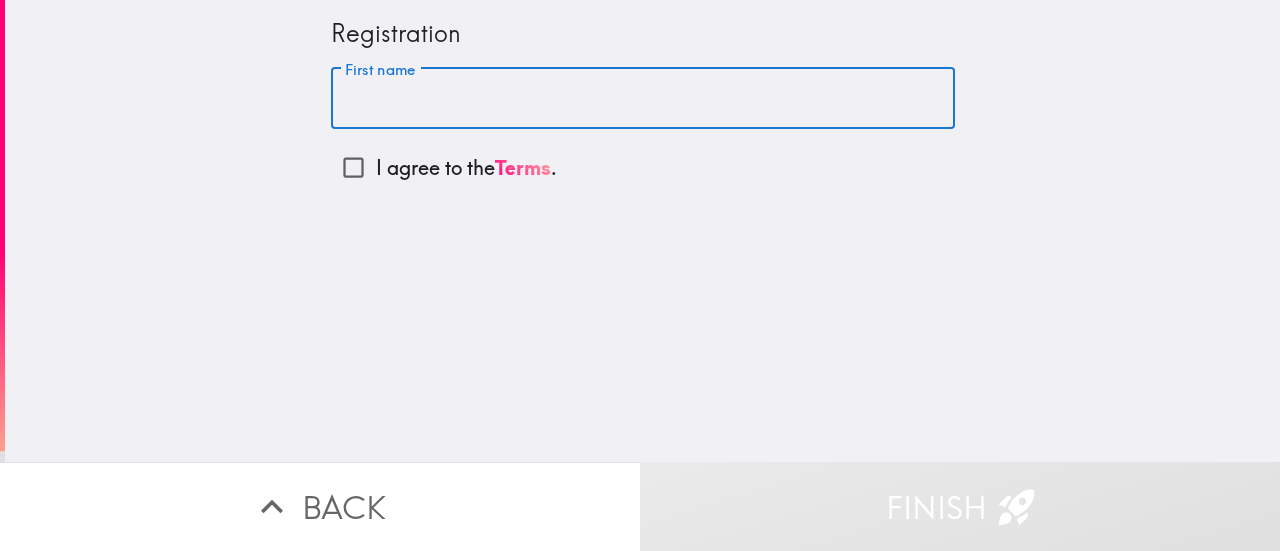 click on "Registration First name First name I agree to the  Terms ." at bounding box center (642, 231) 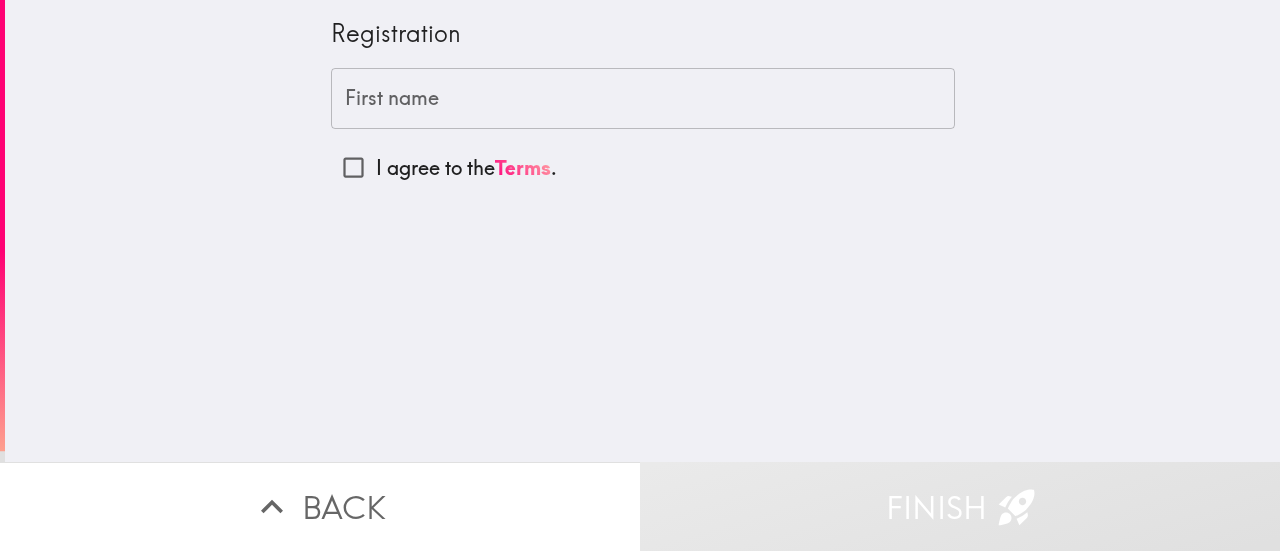 click on "Registration" at bounding box center [643, 34] 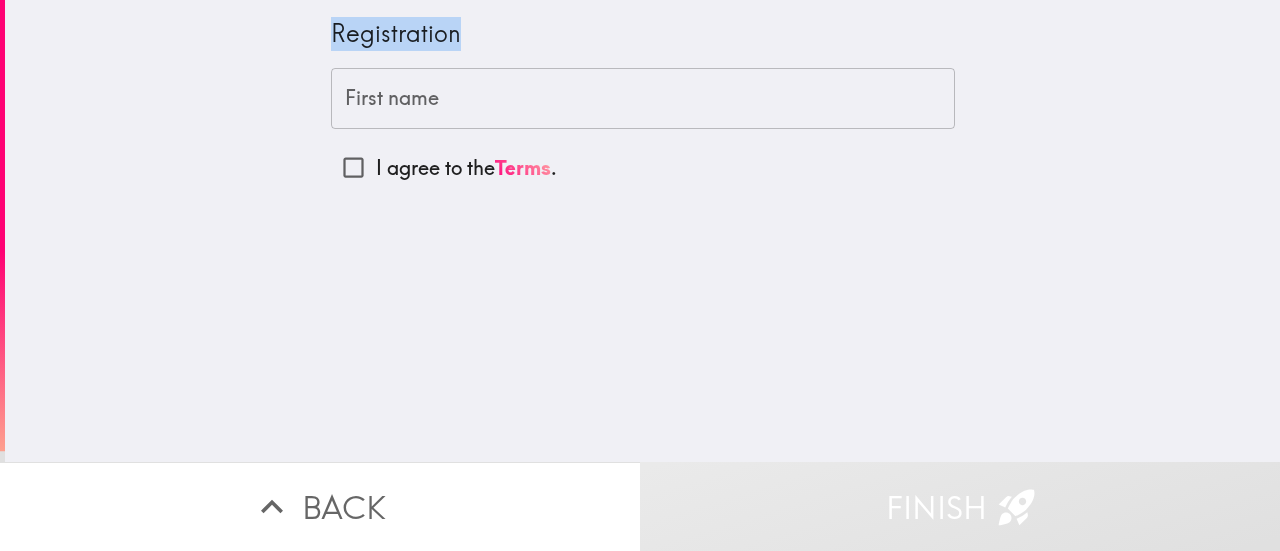 click on "Registration" at bounding box center (643, 34) 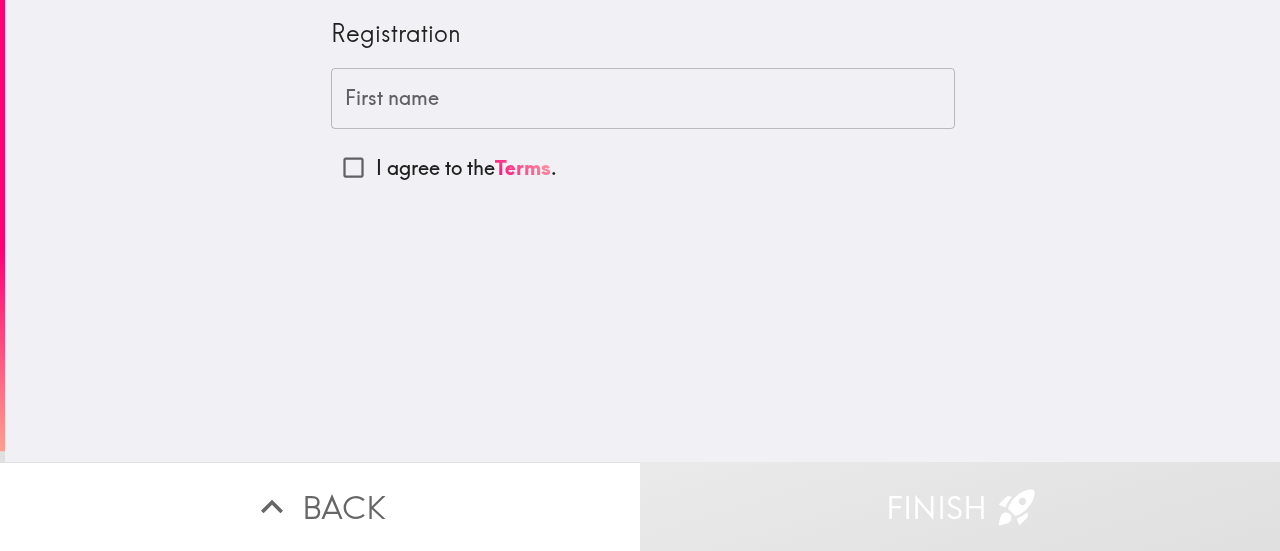 drag, startPoint x: 625, startPoint y: 243, endPoint x: 655, endPoint y: 241, distance: 30.066593 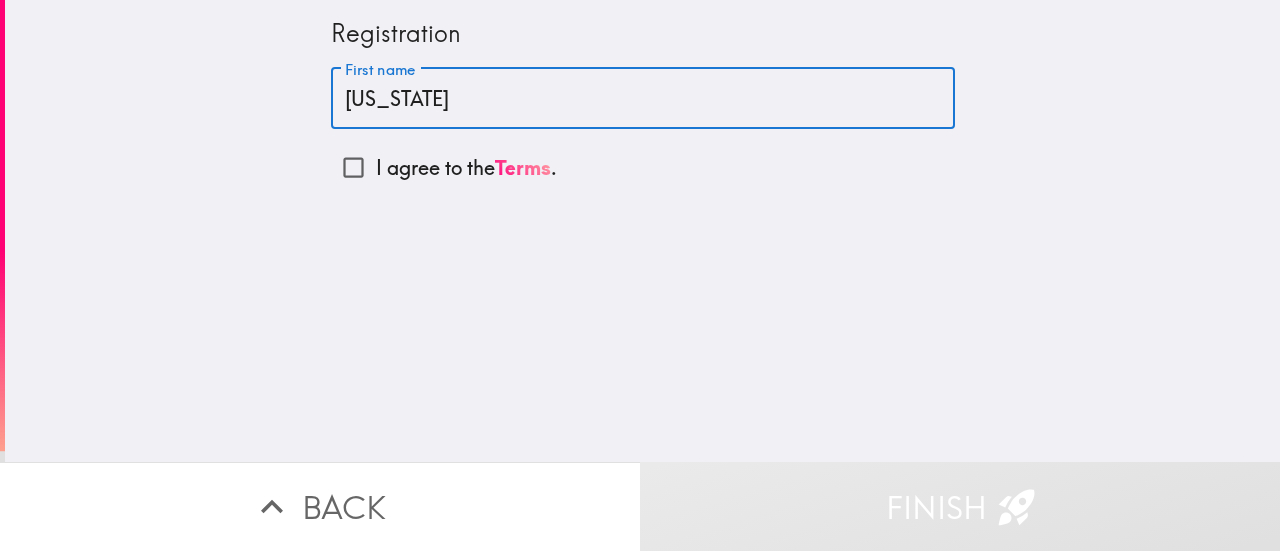 click on "Registration First name [US_STATE] First name I agree to the  Terms ." at bounding box center (642, 231) 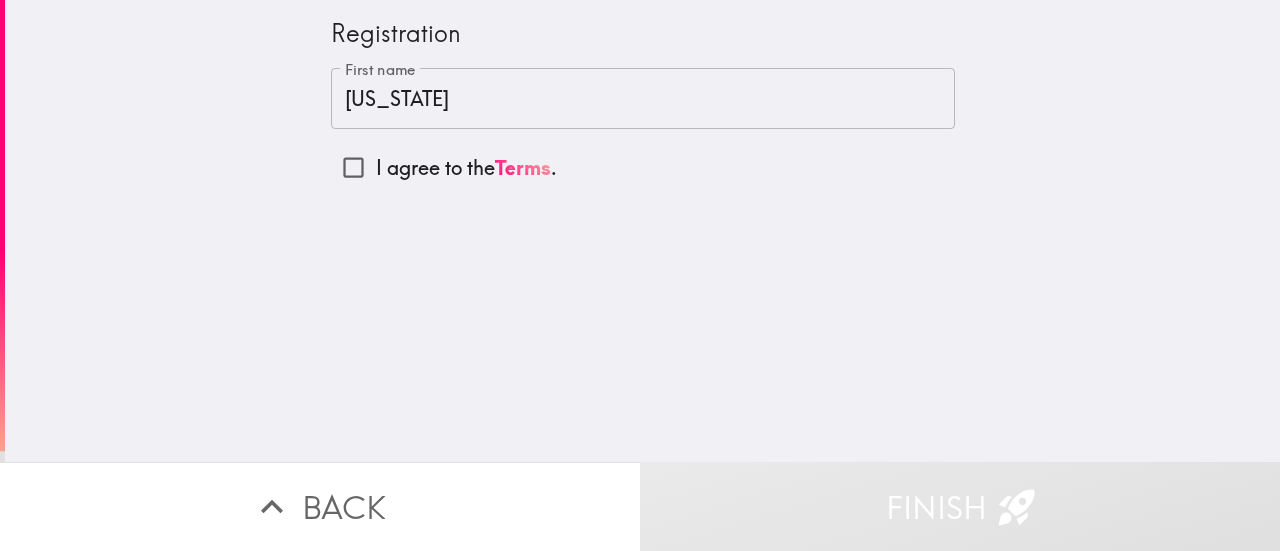 click on "[US_STATE]" at bounding box center [643, 99] 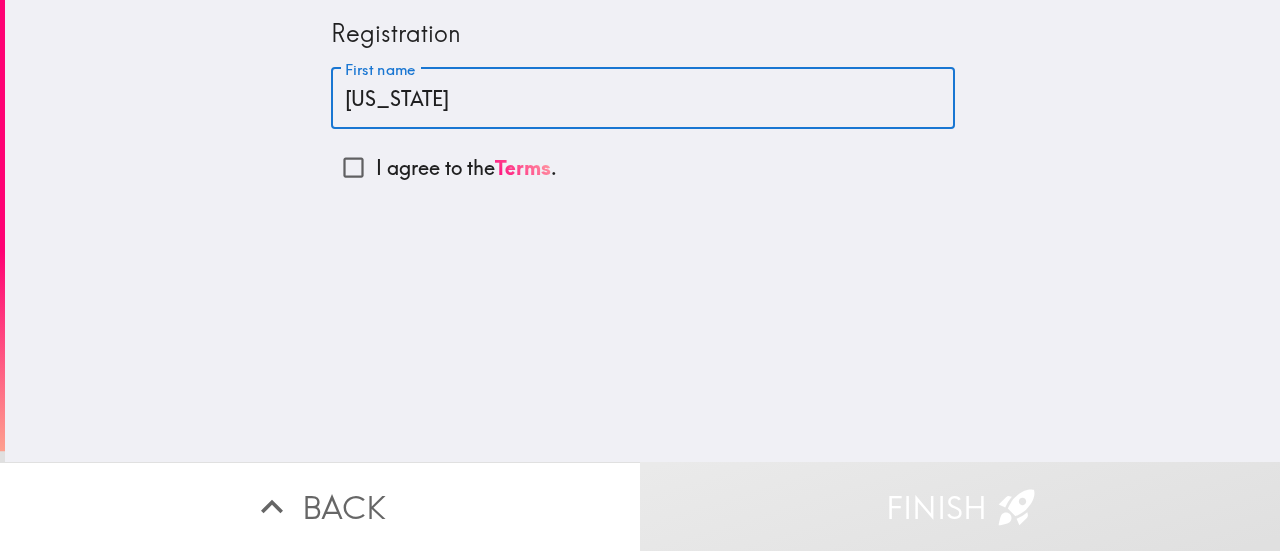click on "[US_STATE]" at bounding box center [643, 99] 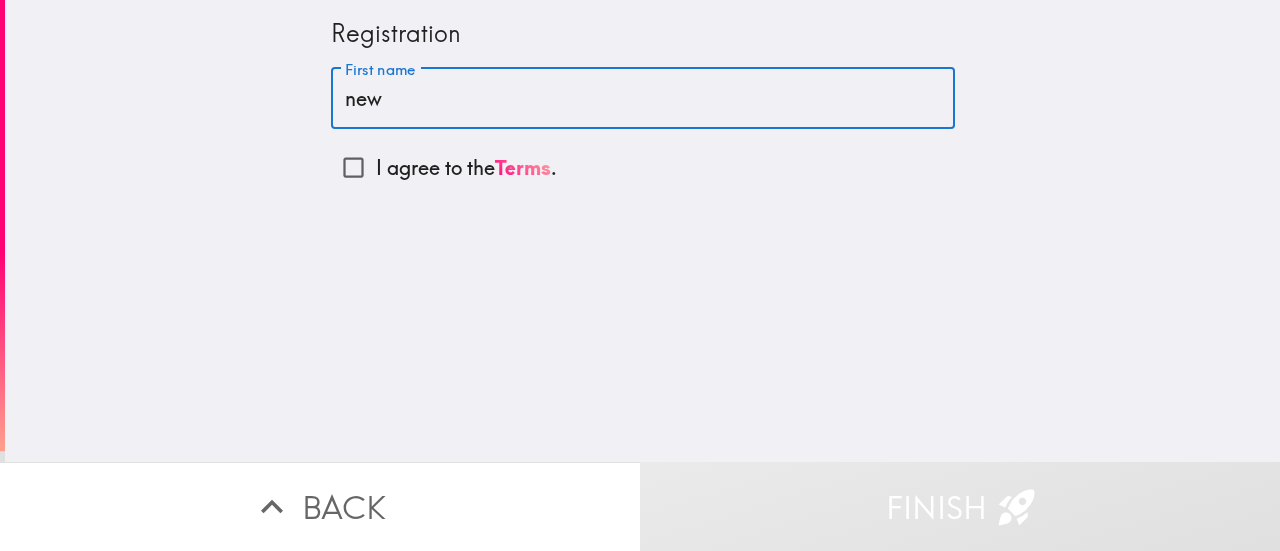 click on "new" at bounding box center (643, 99) 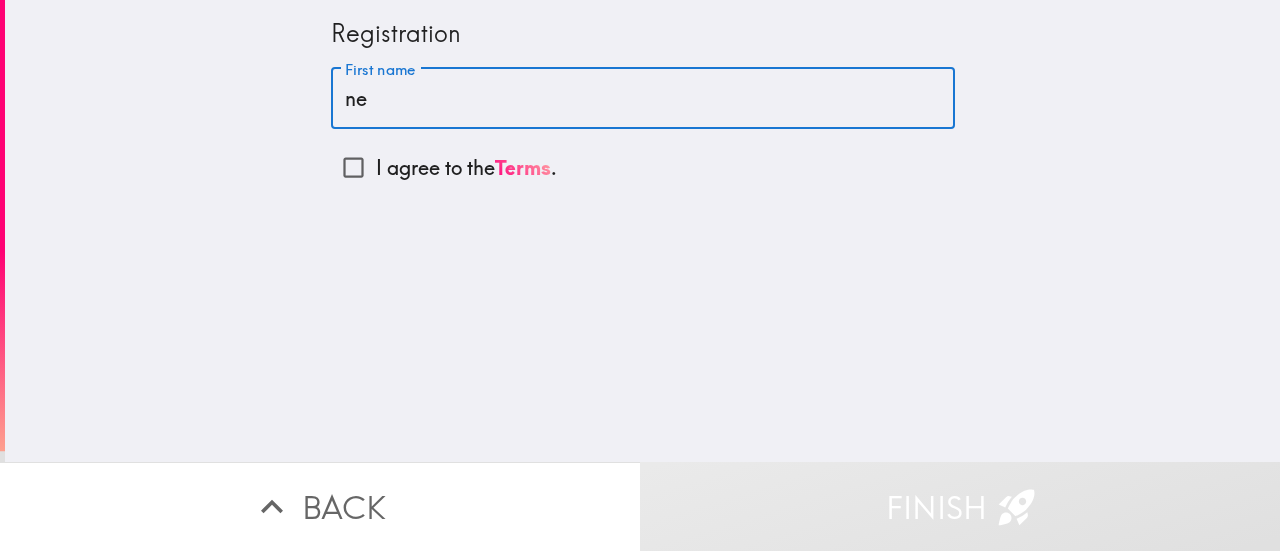 type on "n" 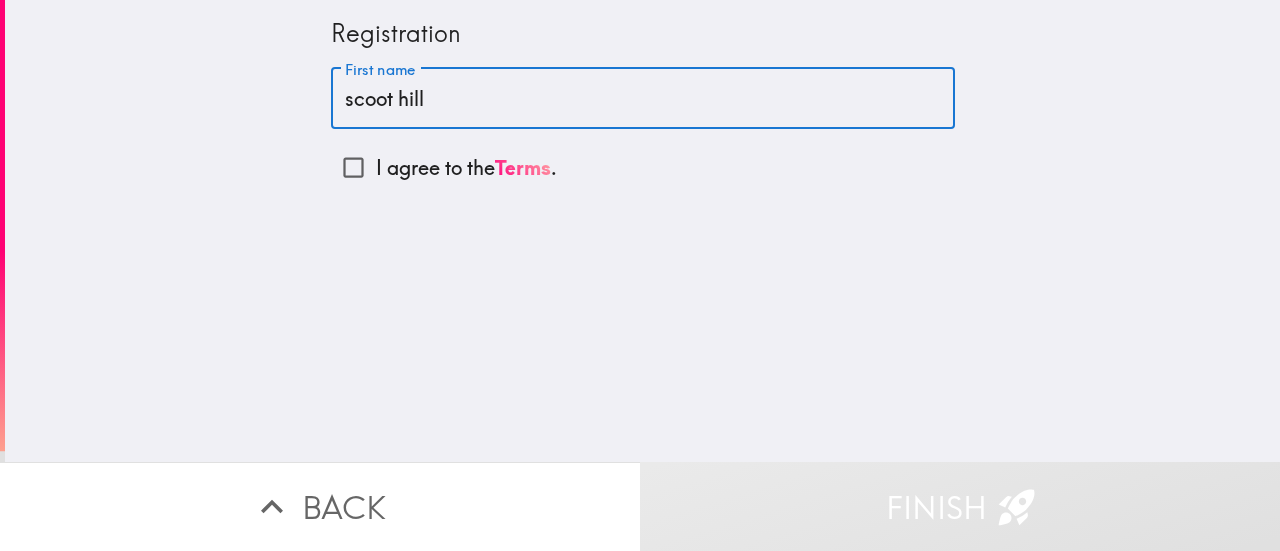 type on "scoot hill" 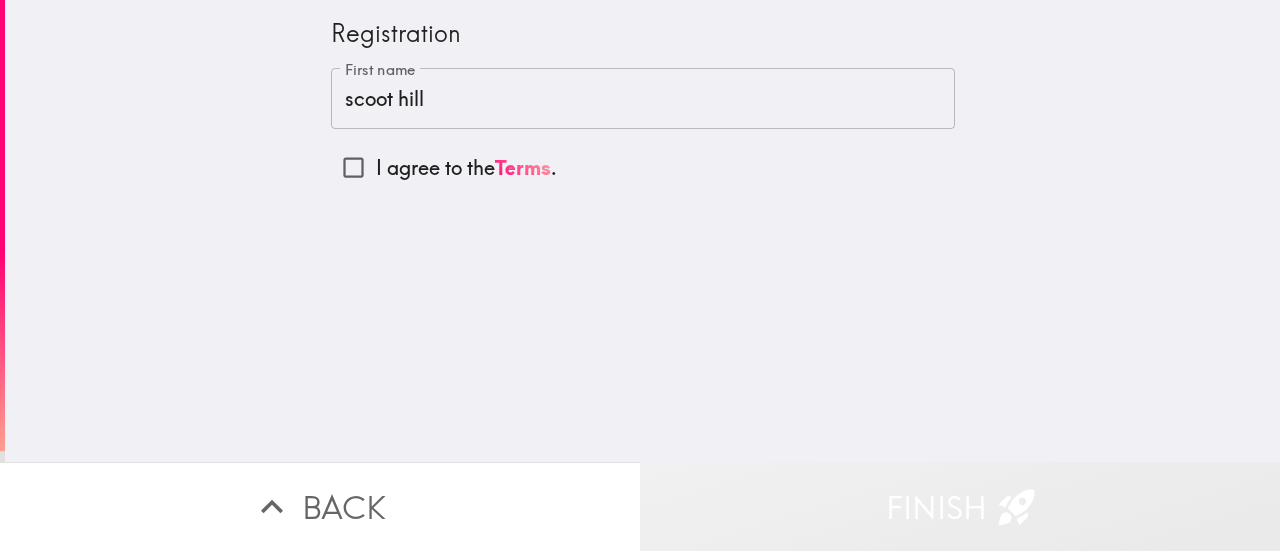click on "Finish" at bounding box center [960, 506] 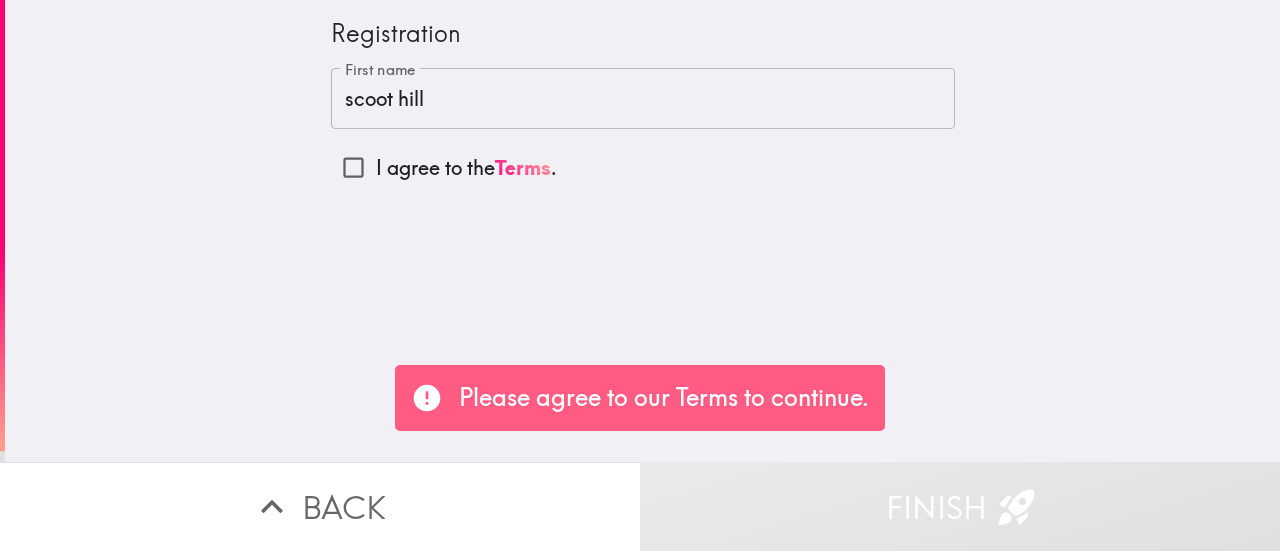 click on "Please agree to our Terms to continue." at bounding box center (664, 398) 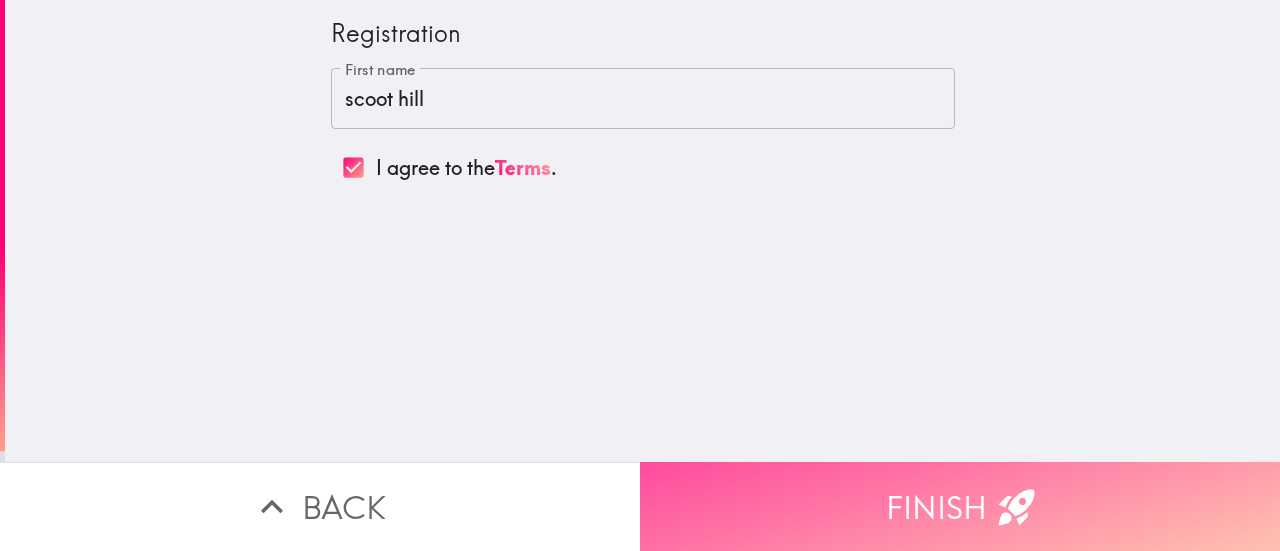 click on "Finish" at bounding box center (960, 506) 